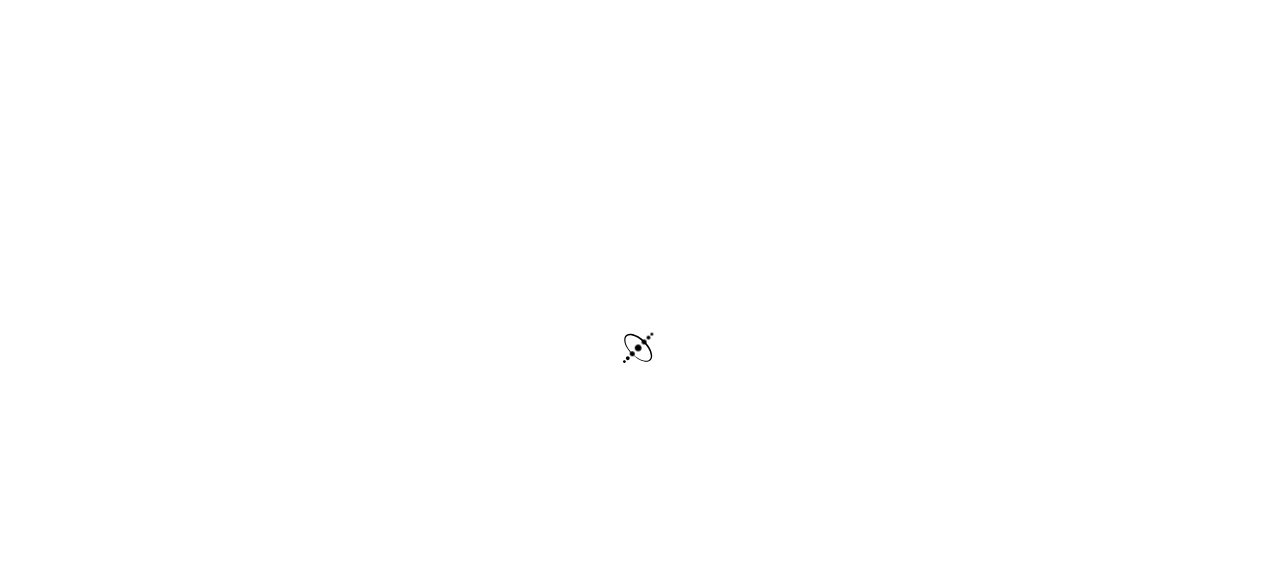 scroll, scrollTop: 0, scrollLeft: 0, axis: both 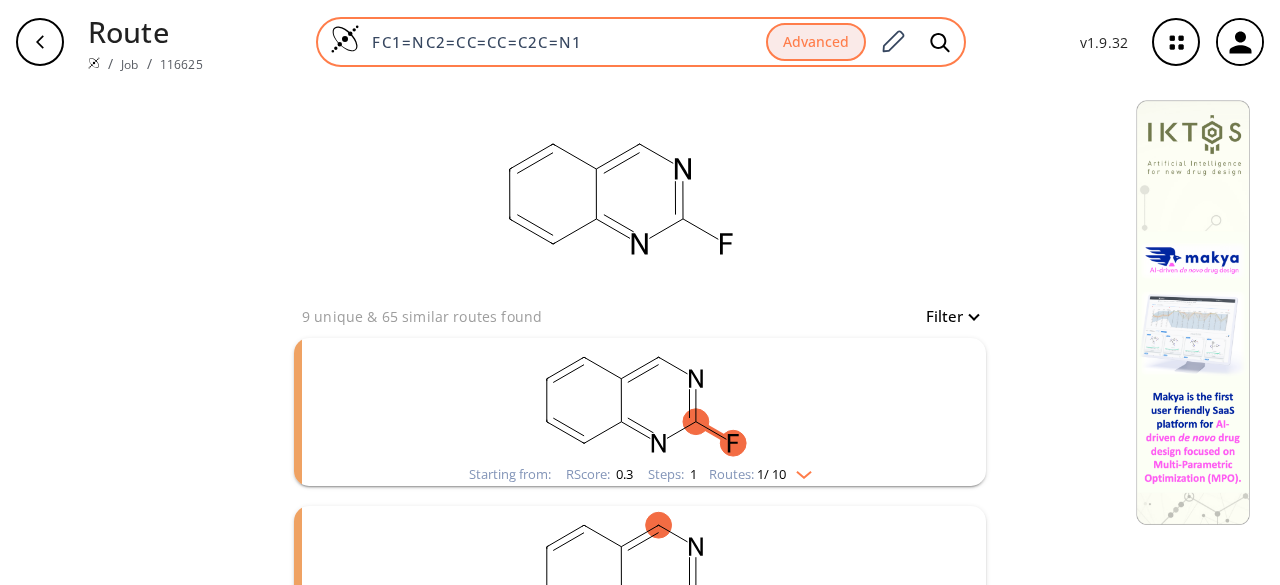 drag, startPoint x: 601, startPoint y: 39, endPoint x: 343, endPoint y: 37, distance: 258.00775 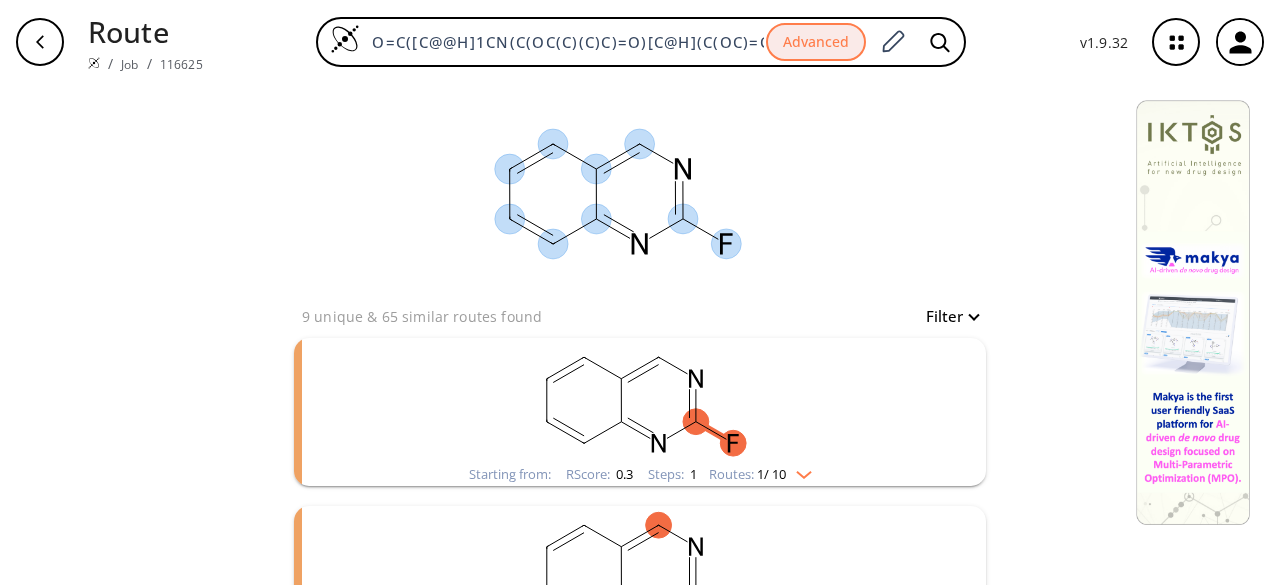 scroll, scrollTop: 0, scrollLeft: 51, axis: horizontal 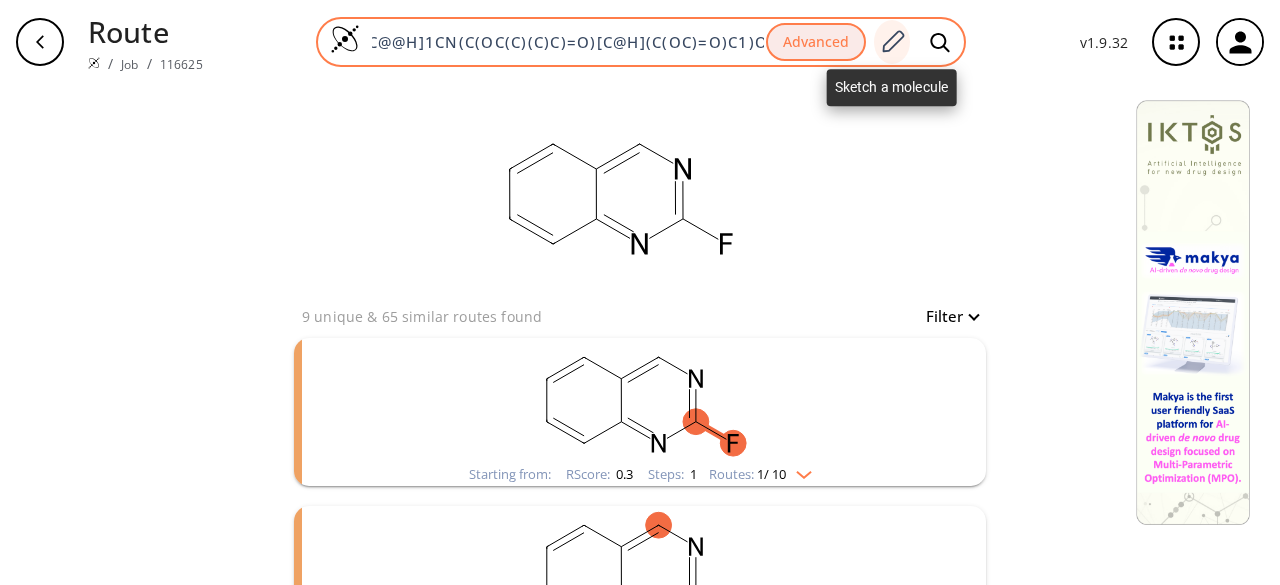 type on "O=C([C@@H]1CN(C(OC(C)(C)C)=O)[C@H](C(OC)=O)C1)O" 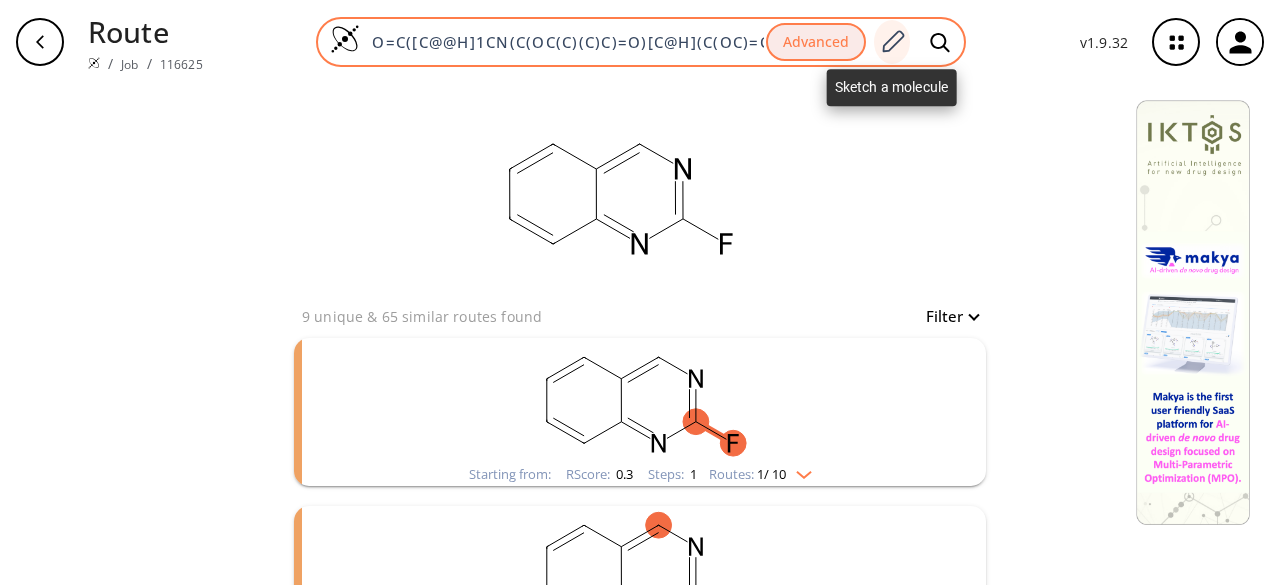 click at bounding box center (892, 42) 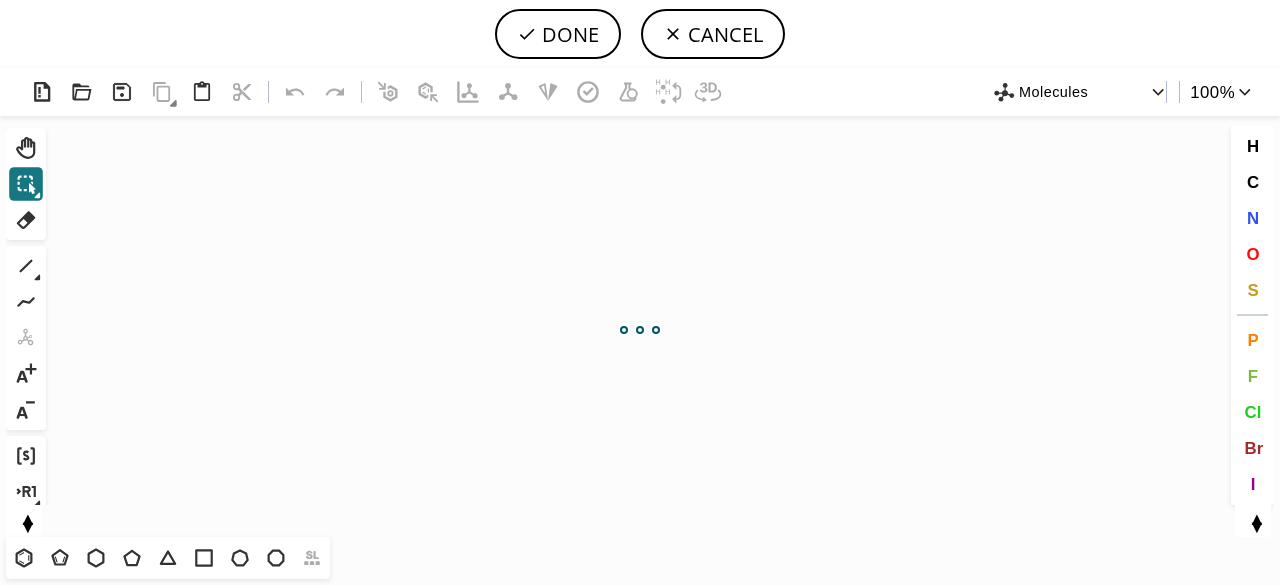 scroll, scrollTop: 0, scrollLeft: 0, axis: both 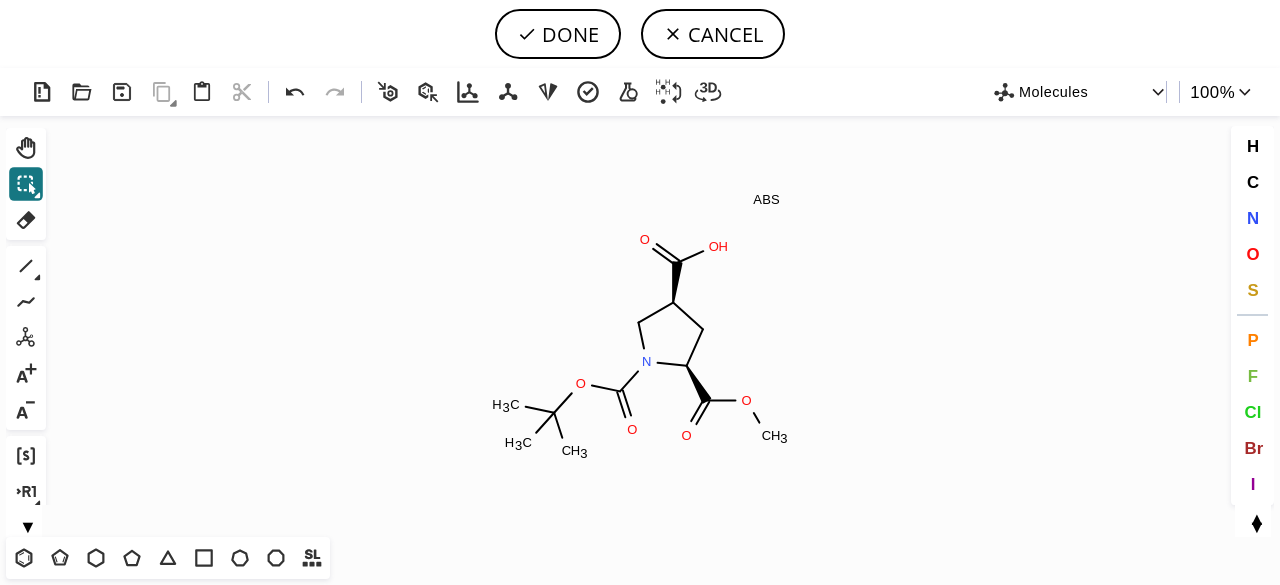 drag, startPoint x: 28, startPoint y: 263, endPoint x: 106, endPoint y: 273, distance: 78.63841 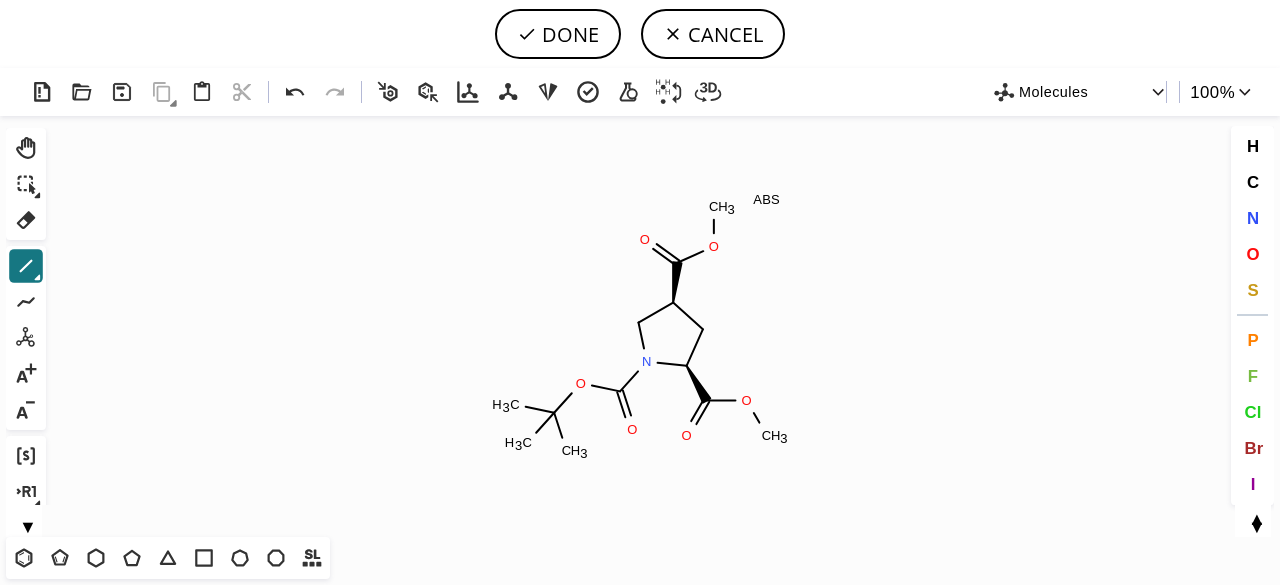 drag, startPoint x: 714, startPoint y: 252, endPoint x: 722, endPoint y: 162, distance: 90.35486 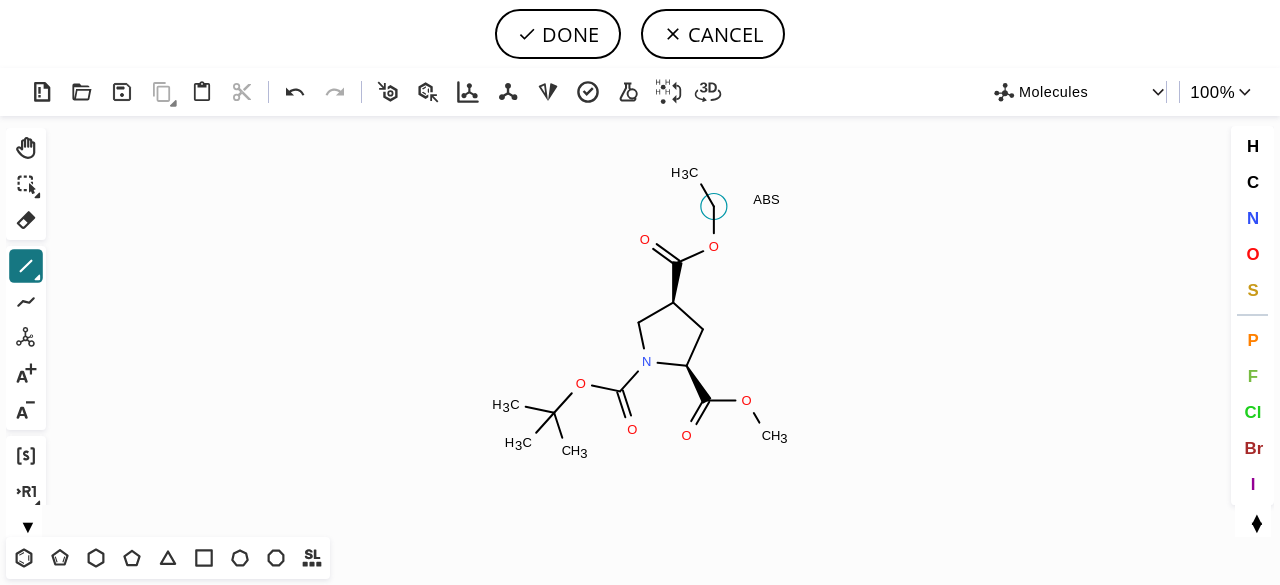 drag, startPoint x: 718, startPoint y: 205, endPoint x: 733, endPoint y: 180, distance: 29.15476 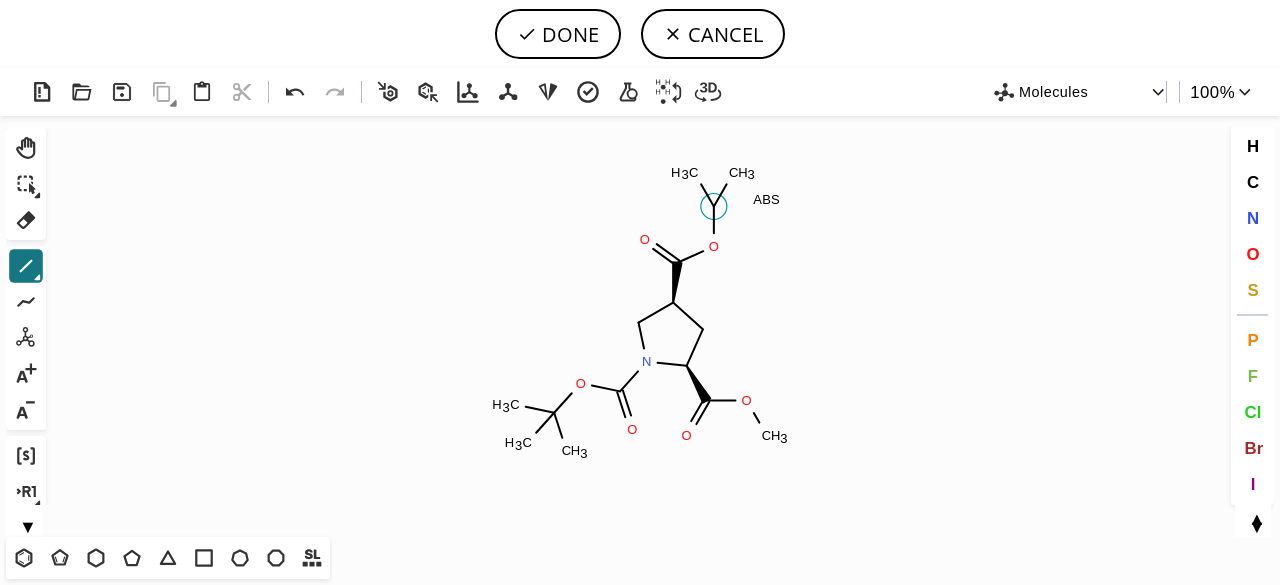 drag, startPoint x: 711, startPoint y: 211, endPoint x: 710, endPoint y: 152, distance: 59.008472 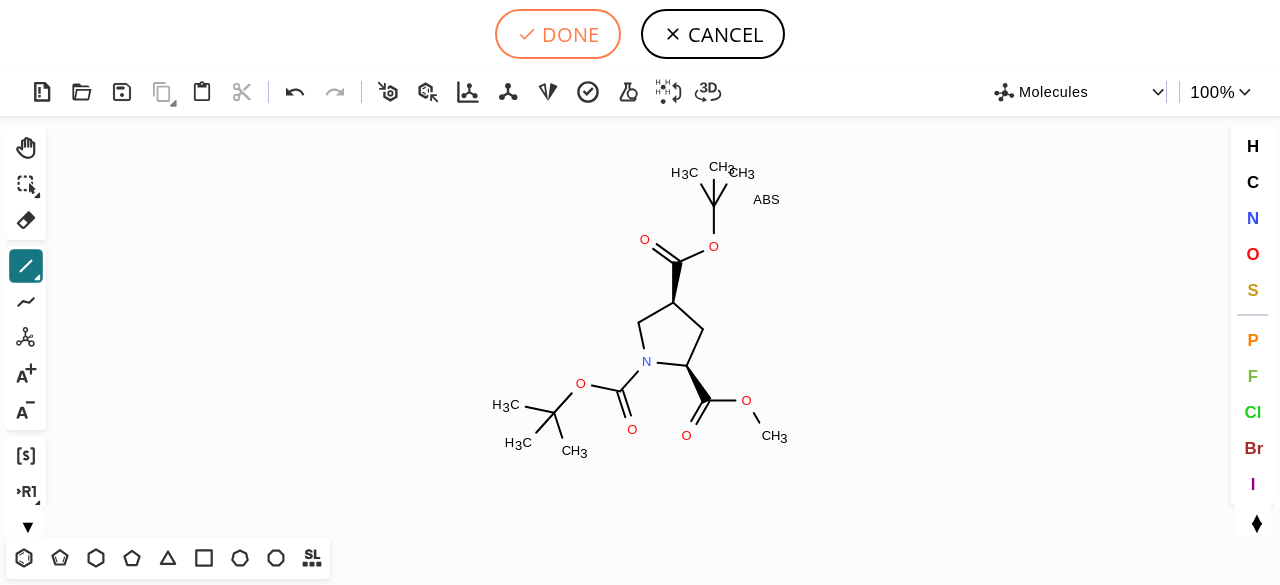 click on "DONE" at bounding box center (558, 34) 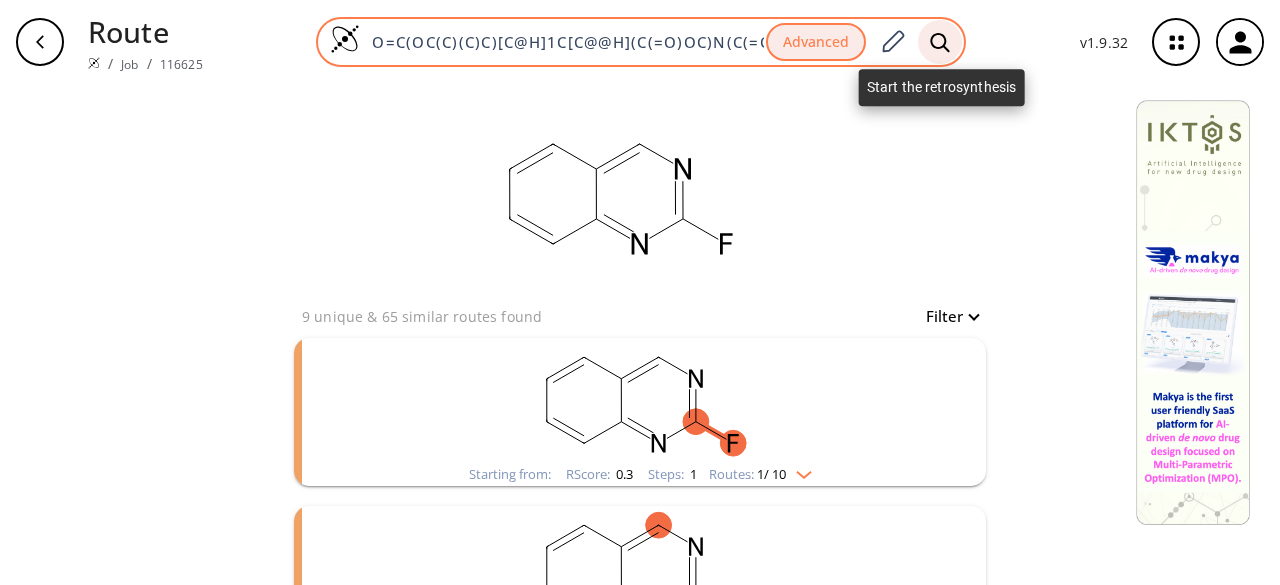 click at bounding box center (940, 42) 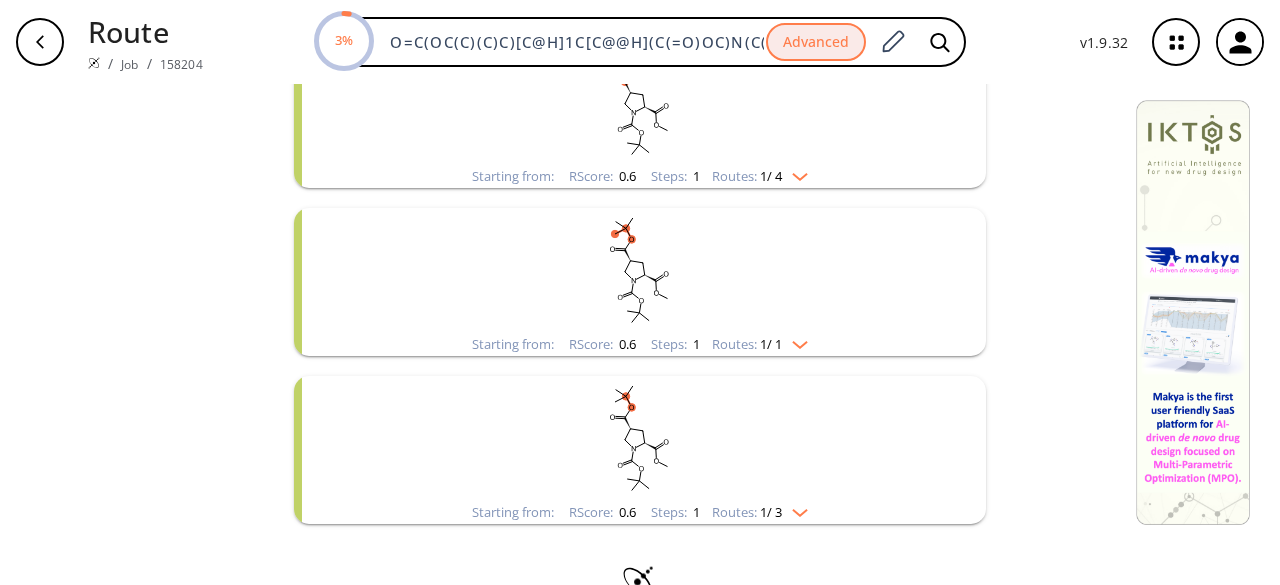 scroll, scrollTop: 300, scrollLeft: 0, axis: vertical 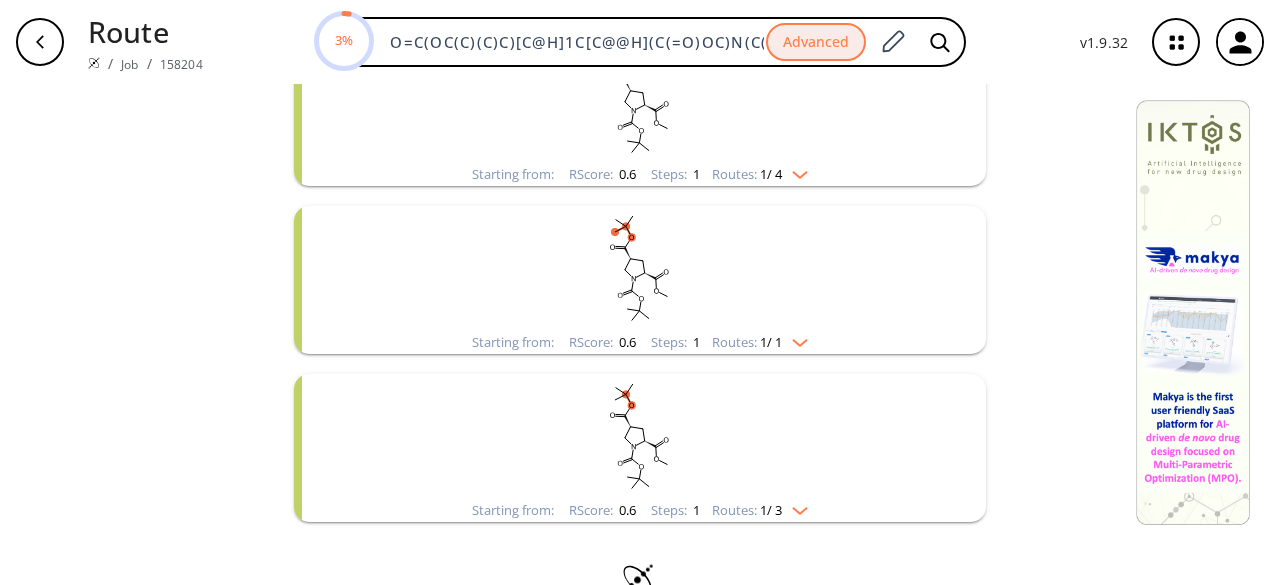 click at bounding box center (640, 100) 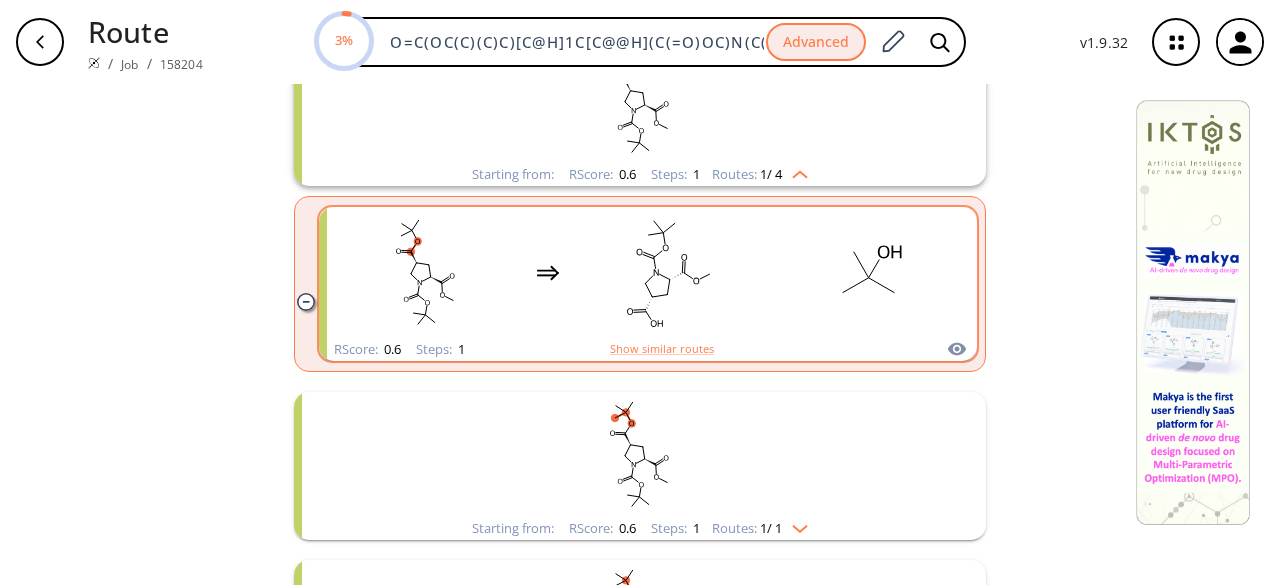 click at bounding box center [648, 272] 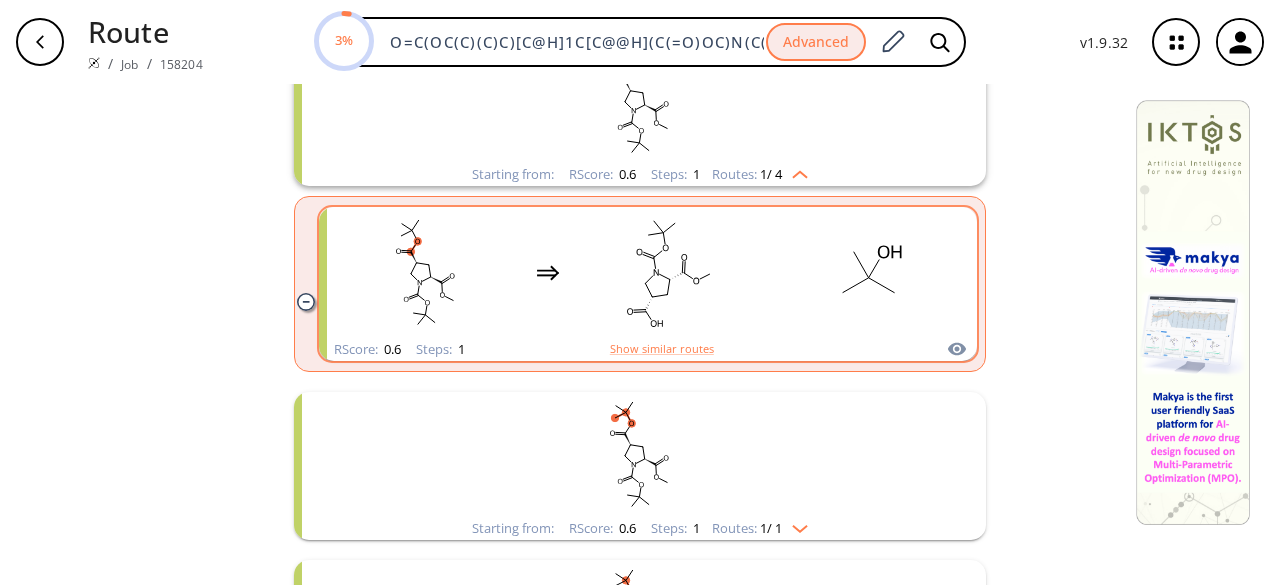 scroll, scrollTop: 0, scrollLeft: 0, axis: both 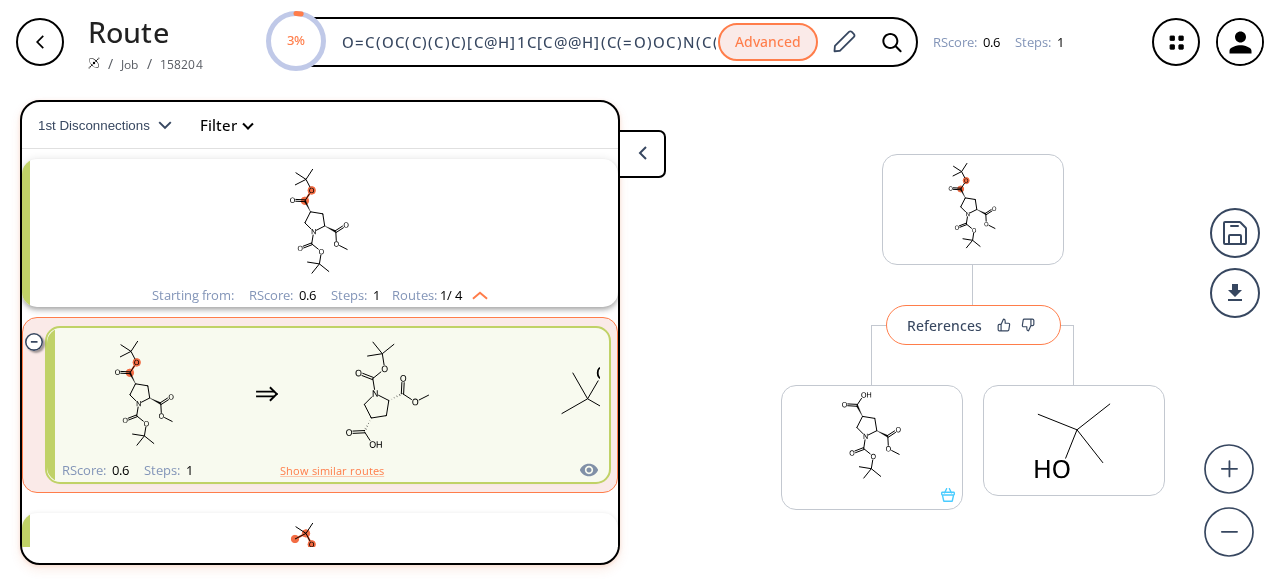 click on "References" at bounding box center (944, 325) 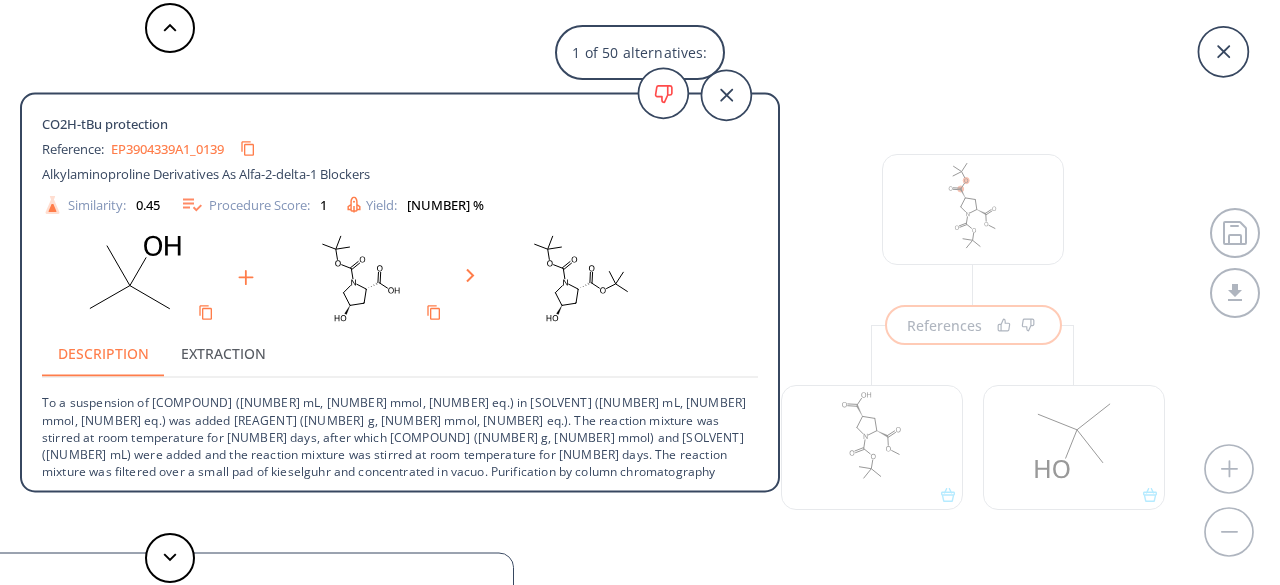 scroll, scrollTop: 24, scrollLeft: 0, axis: vertical 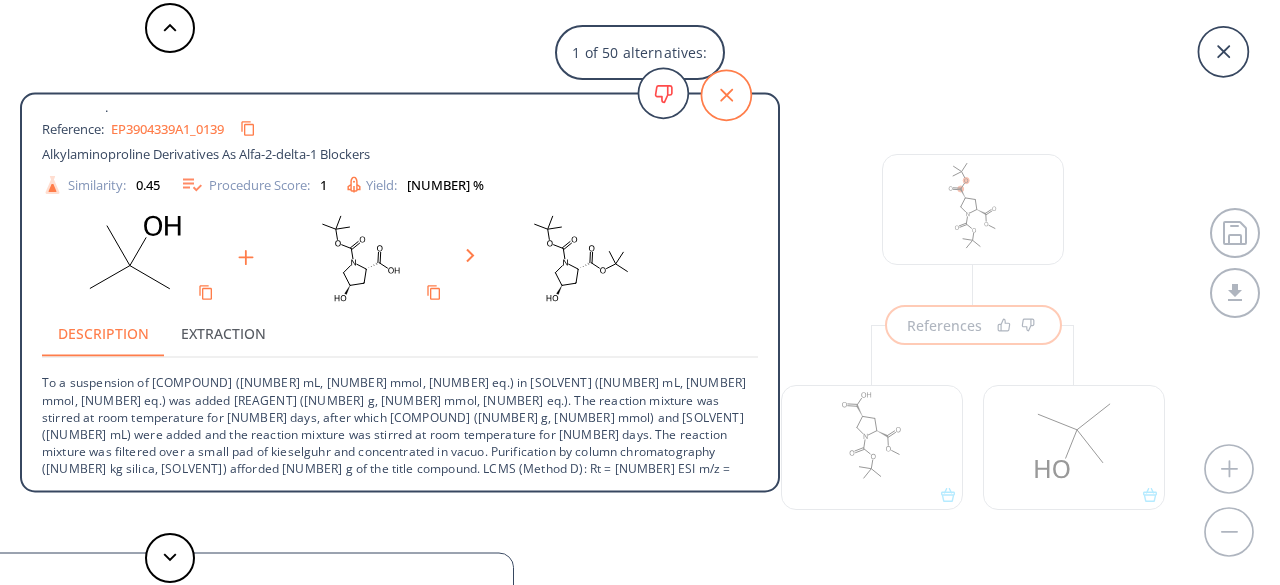 click at bounding box center [726, 95] 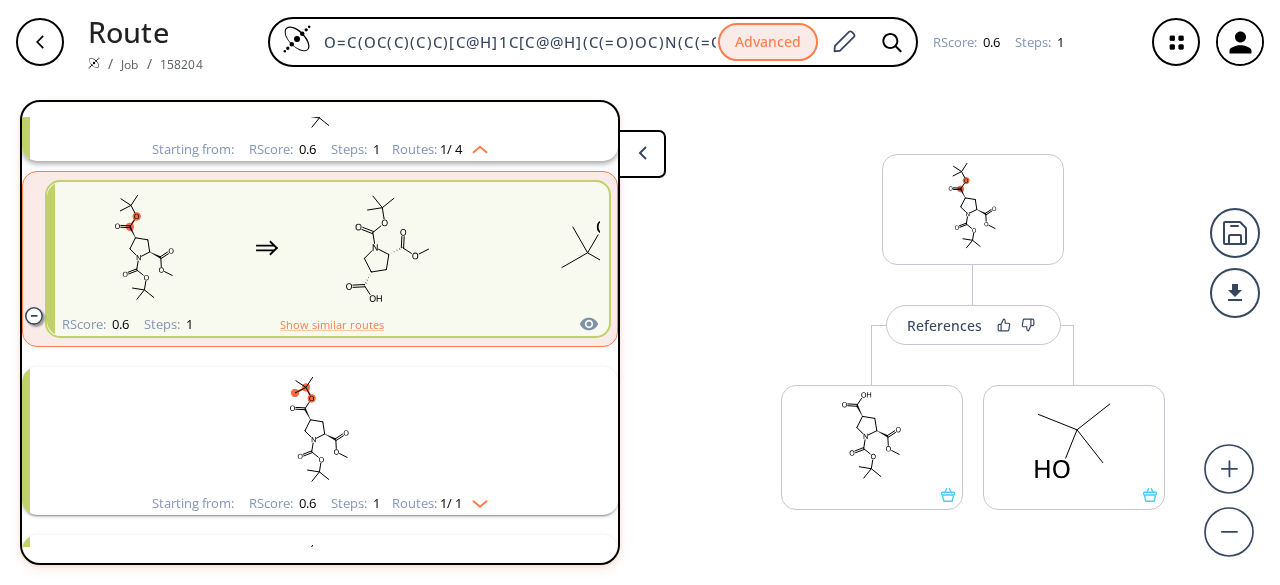 scroll, scrollTop: 224, scrollLeft: 0, axis: vertical 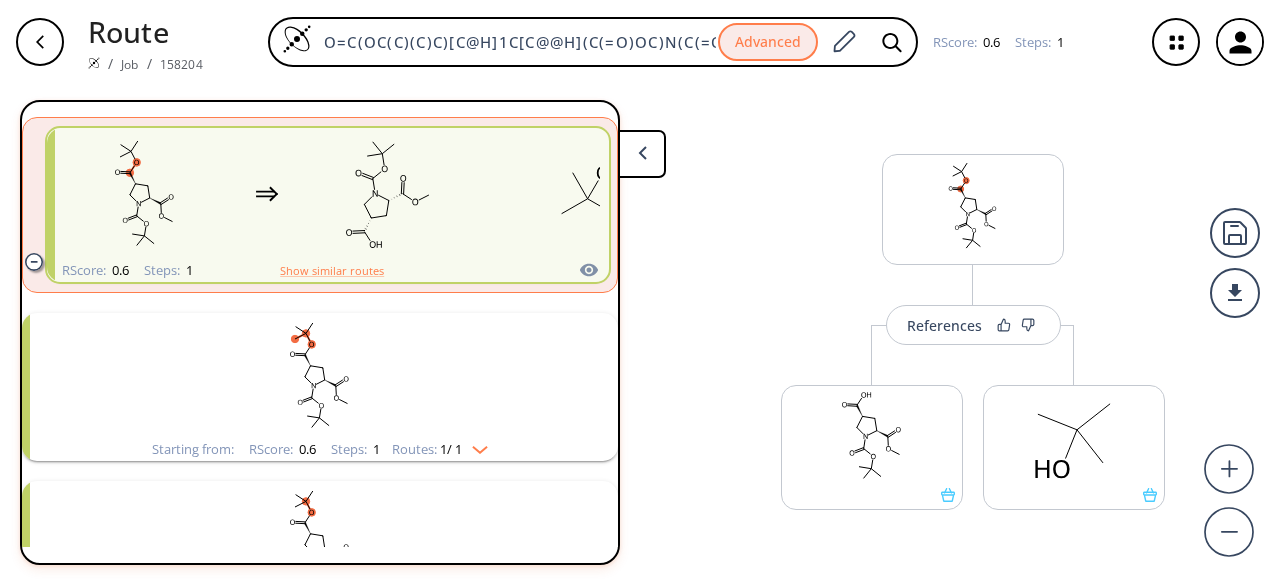 click at bounding box center (320, 375) 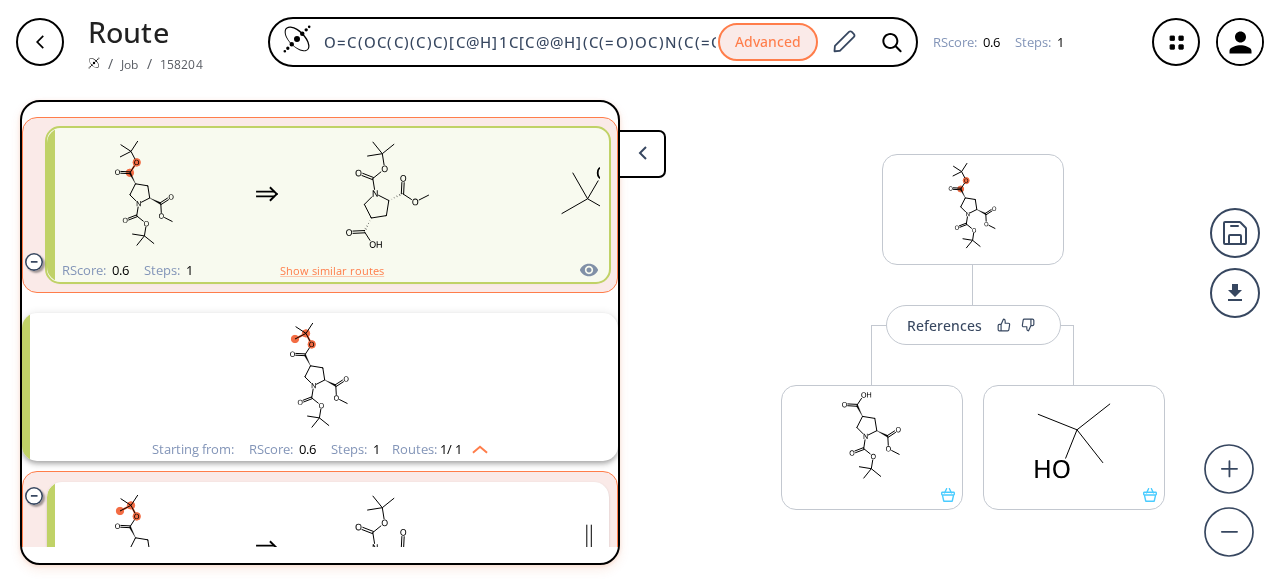 click at bounding box center (320, 375) 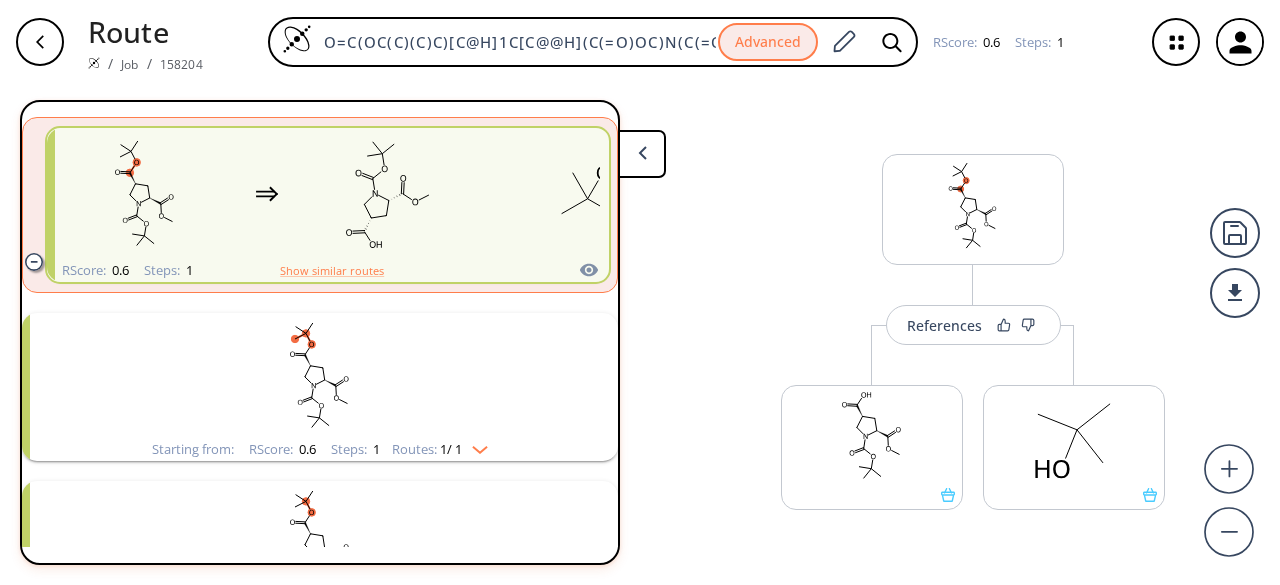 click at bounding box center [320, 375] 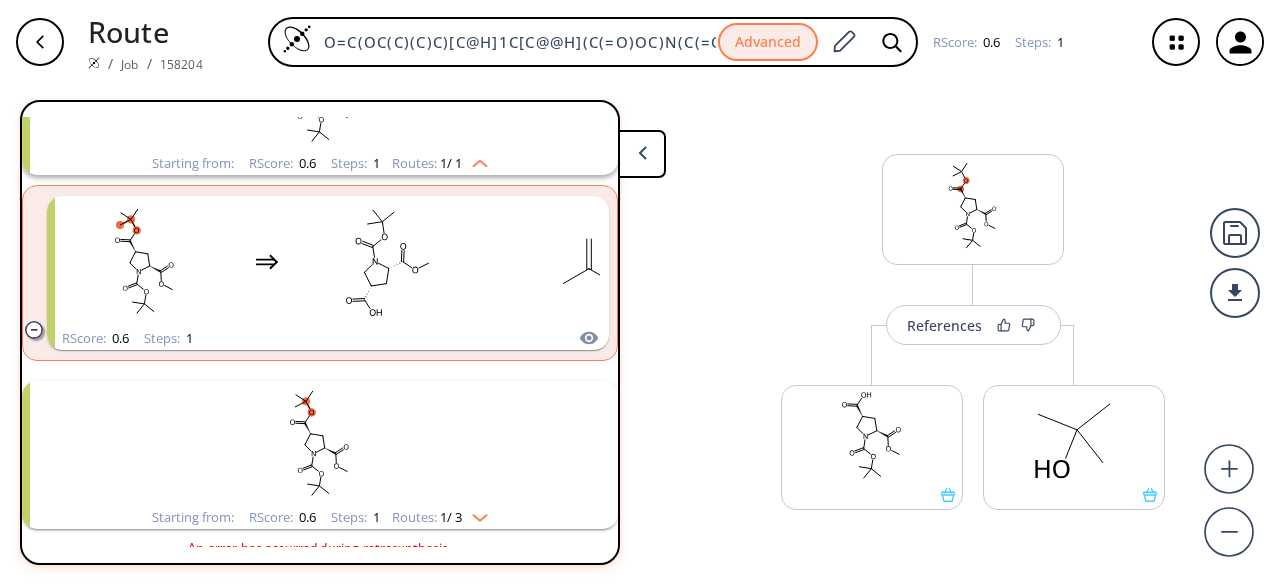 scroll, scrollTop: 518, scrollLeft: 0, axis: vertical 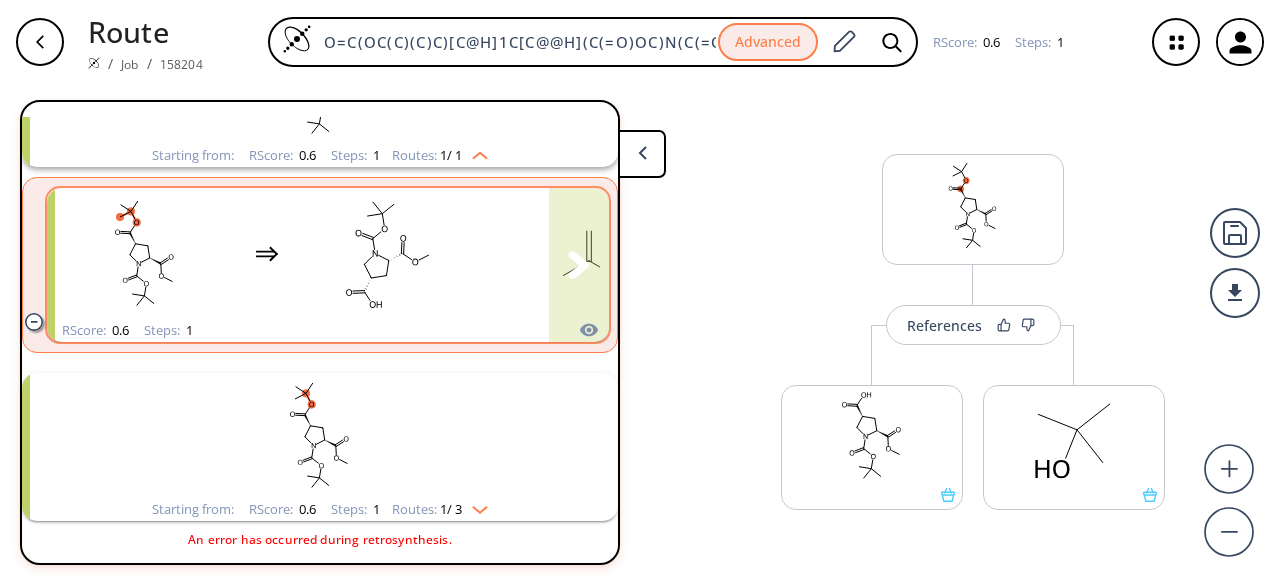 click at bounding box center [367, 253] 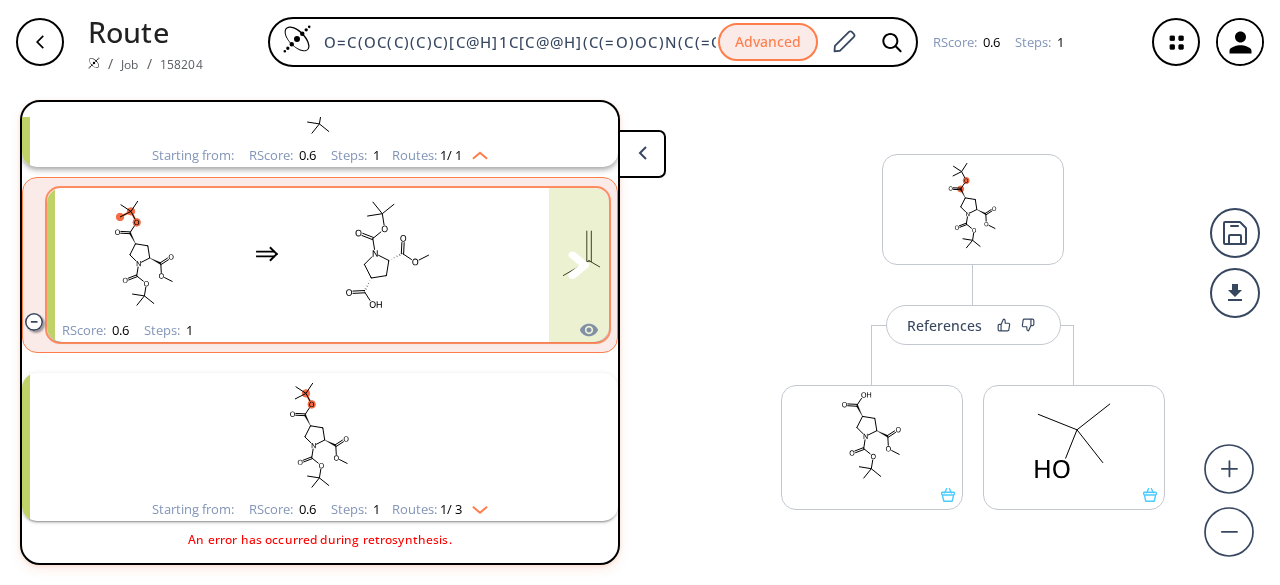click at bounding box center (367, 253) 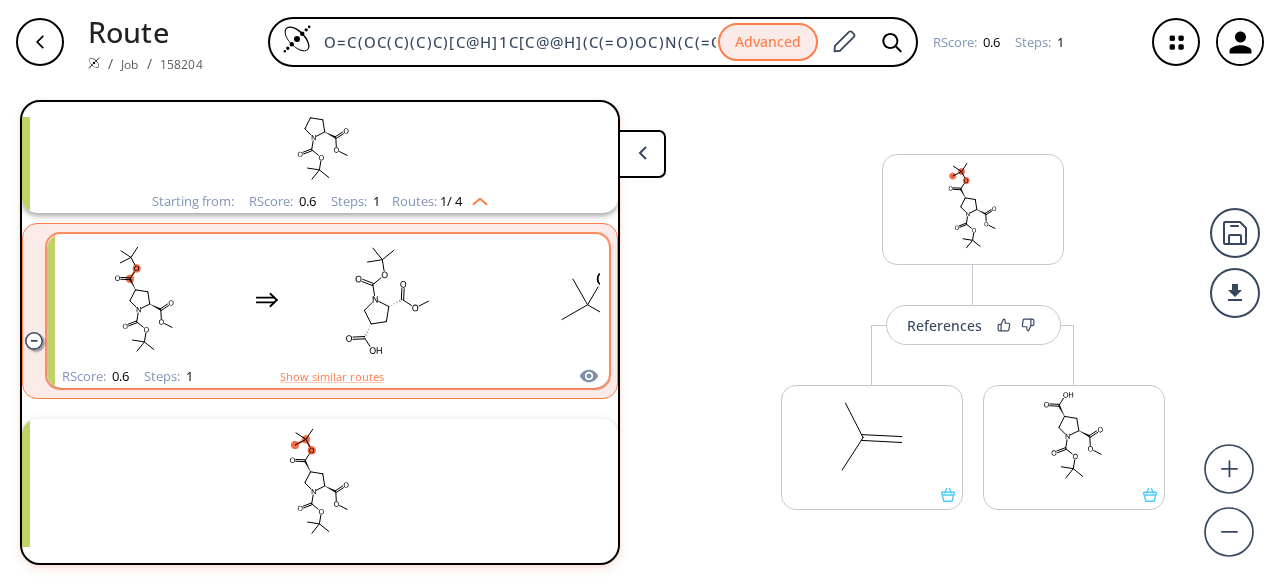 scroll, scrollTop: 0, scrollLeft: 0, axis: both 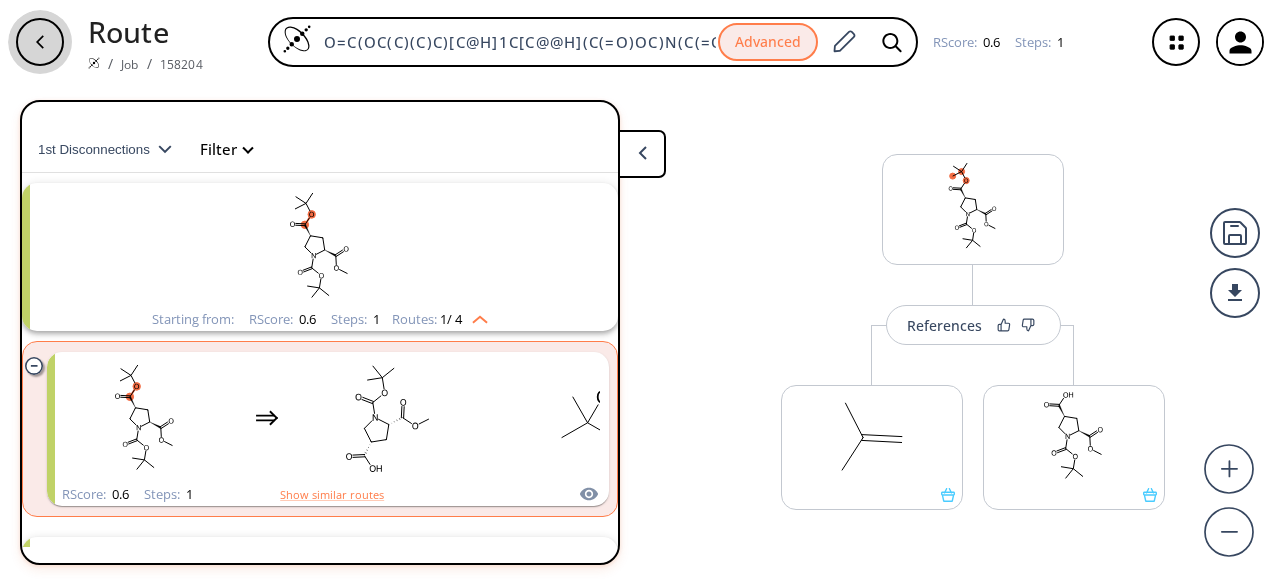 click at bounding box center (40, 42) 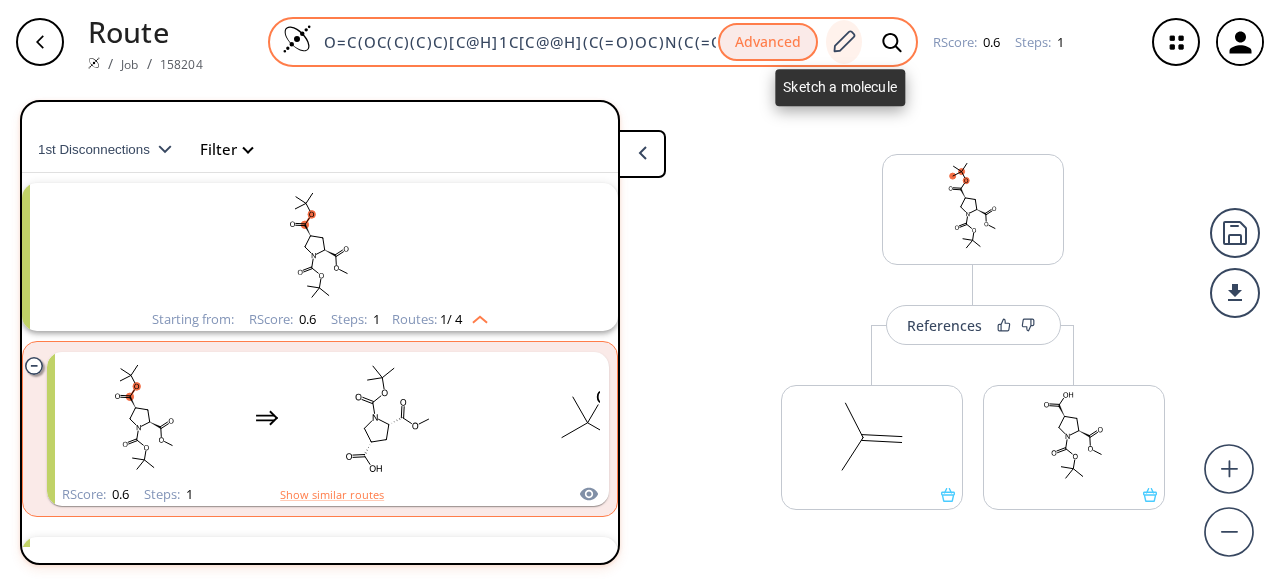 click at bounding box center (845, 41) 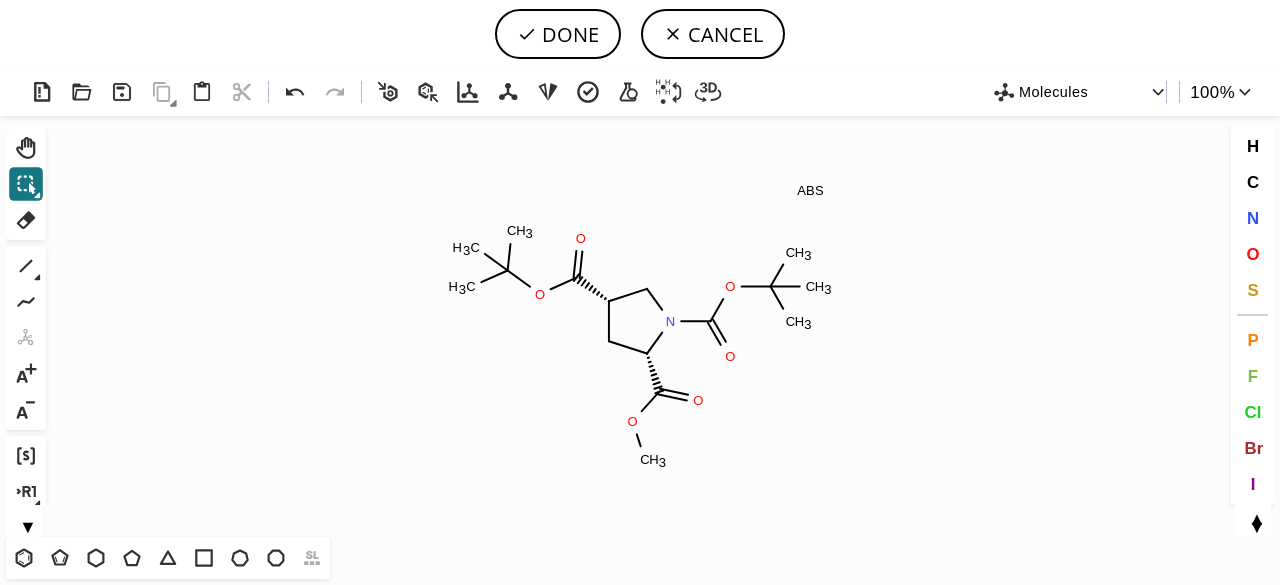 scroll, scrollTop: 0, scrollLeft: 0, axis: both 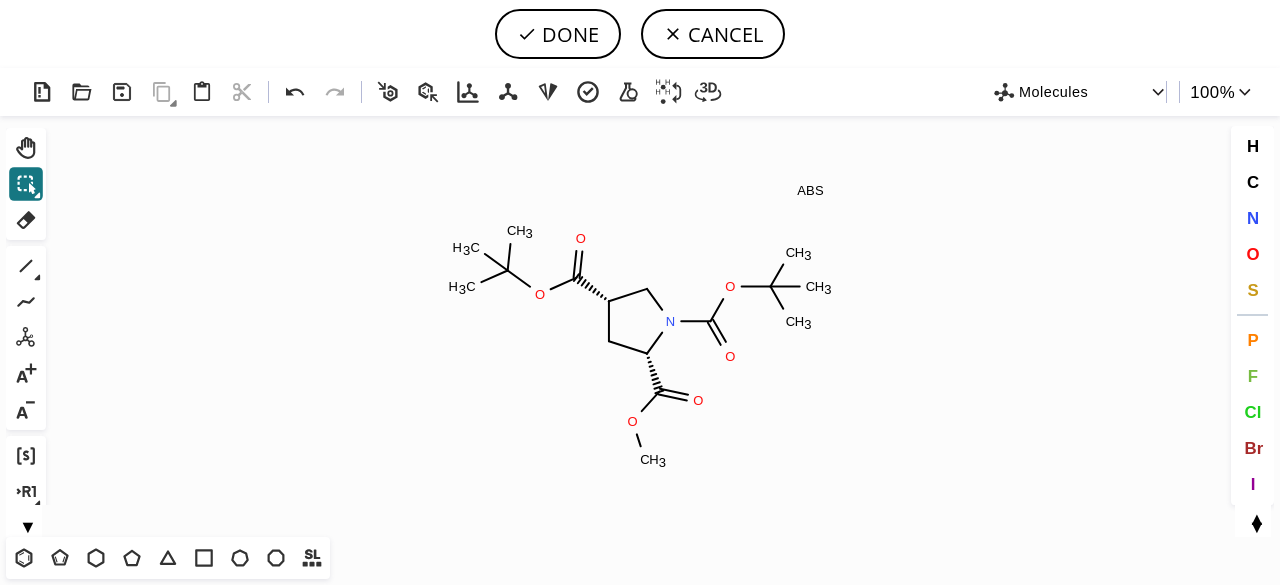 drag, startPoint x: 35, startPoint y: 257, endPoint x: 452, endPoint y: 307, distance: 419.9869 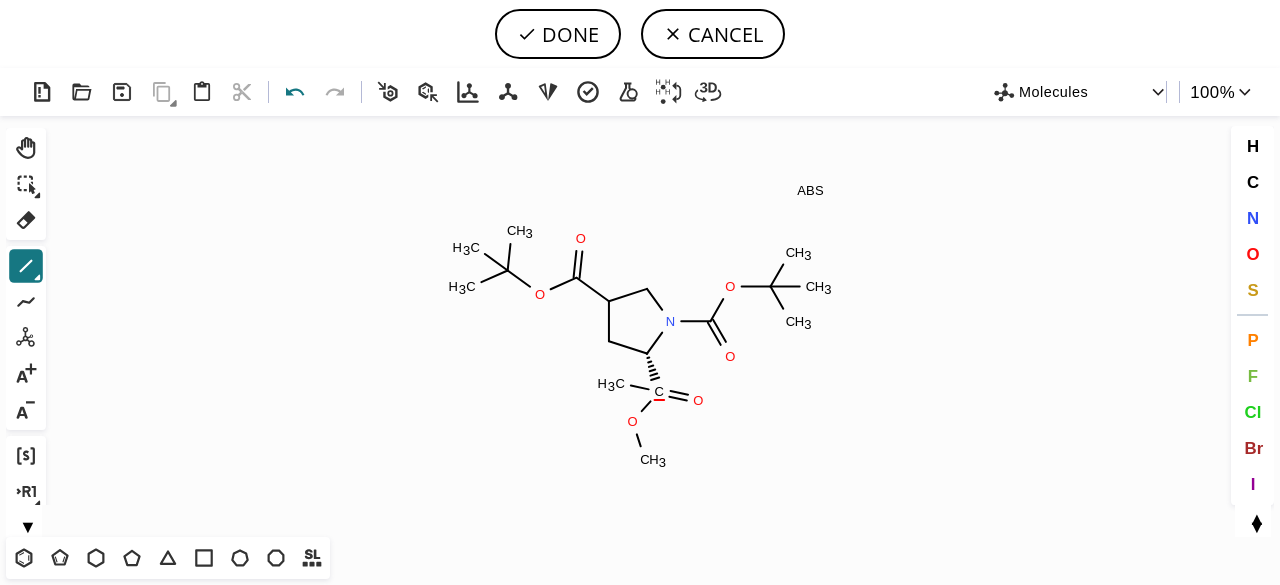 click at bounding box center (295, 92) 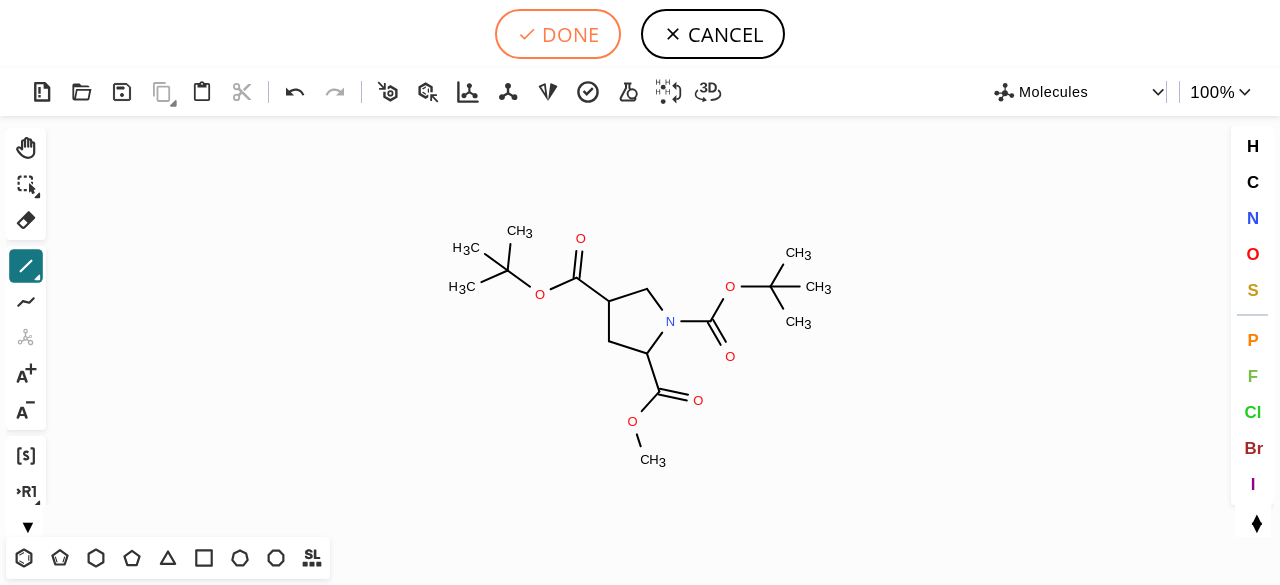 click on "DONE" at bounding box center [558, 34] 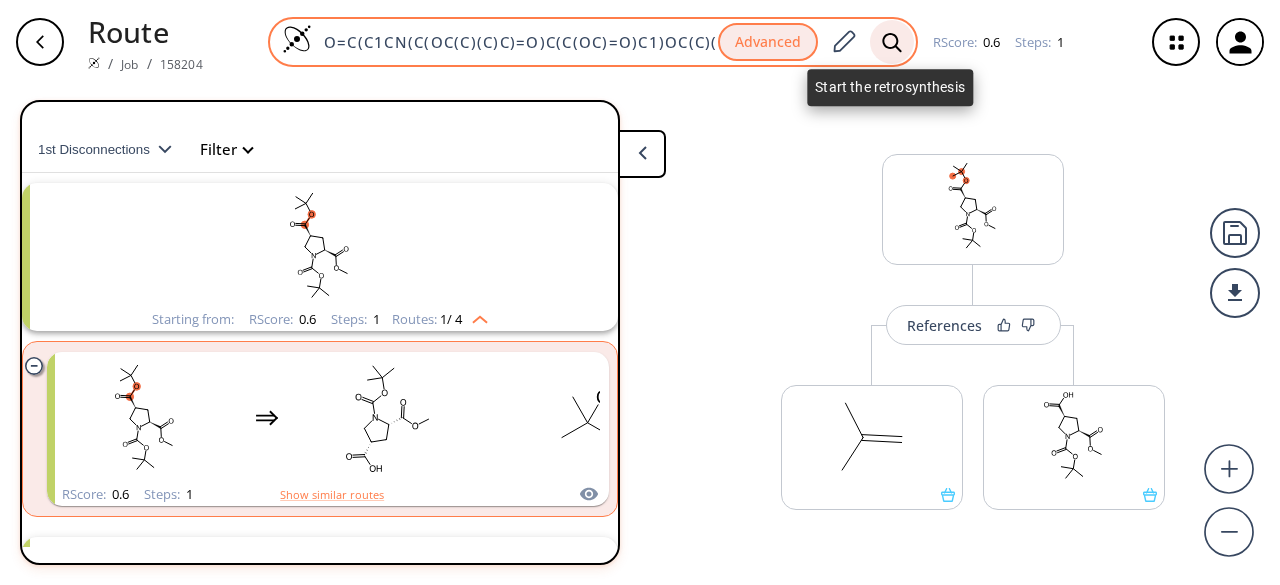 click at bounding box center (892, 42) 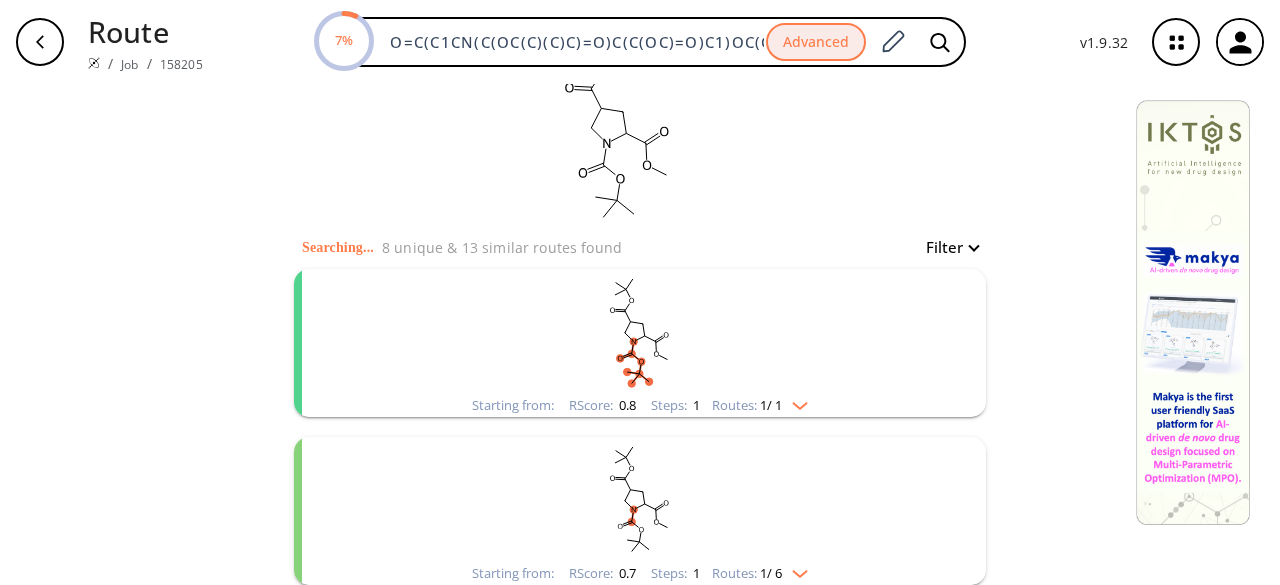 scroll, scrollTop: 100, scrollLeft: 0, axis: vertical 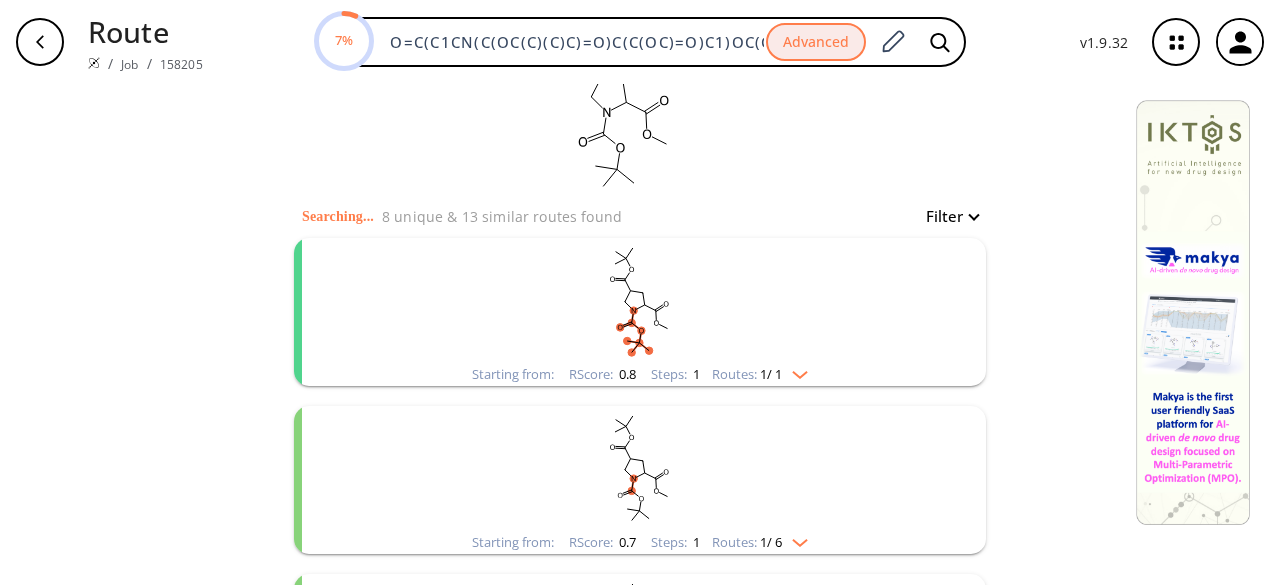 click at bounding box center [640, 300] 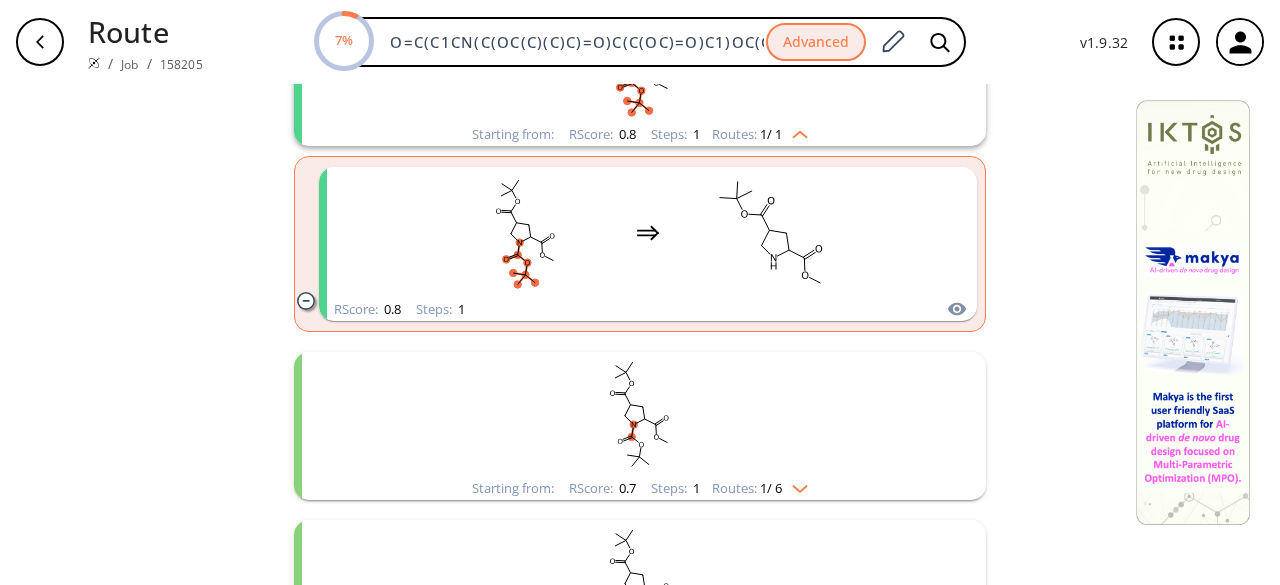 scroll, scrollTop: 500, scrollLeft: 0, axis: vertical 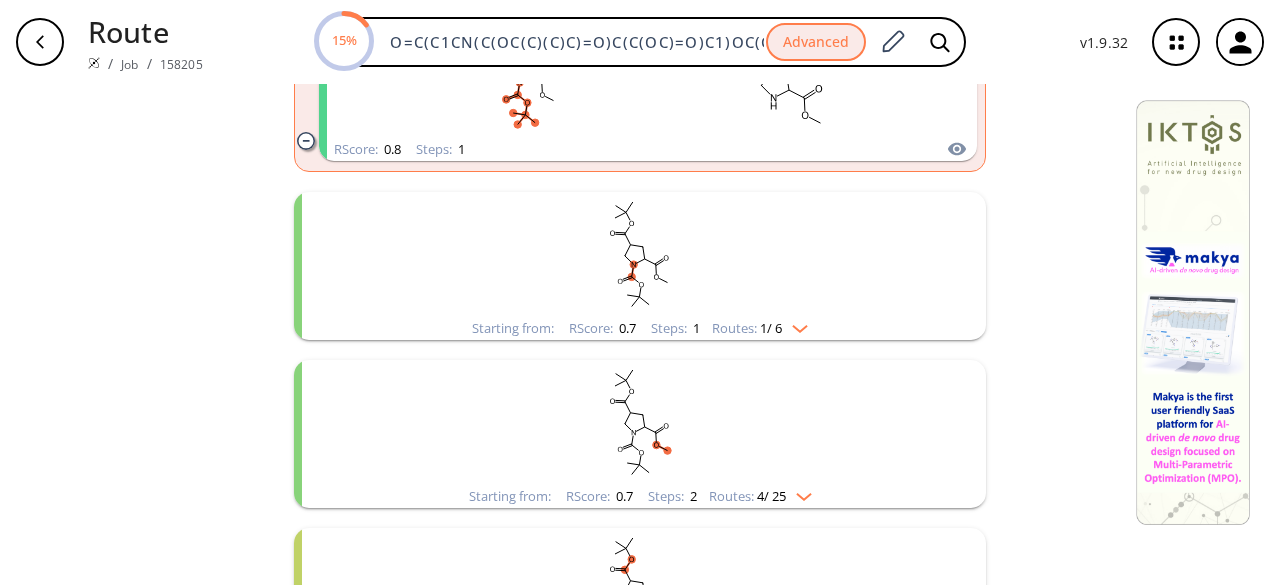 click at bounding box center [640, 254] 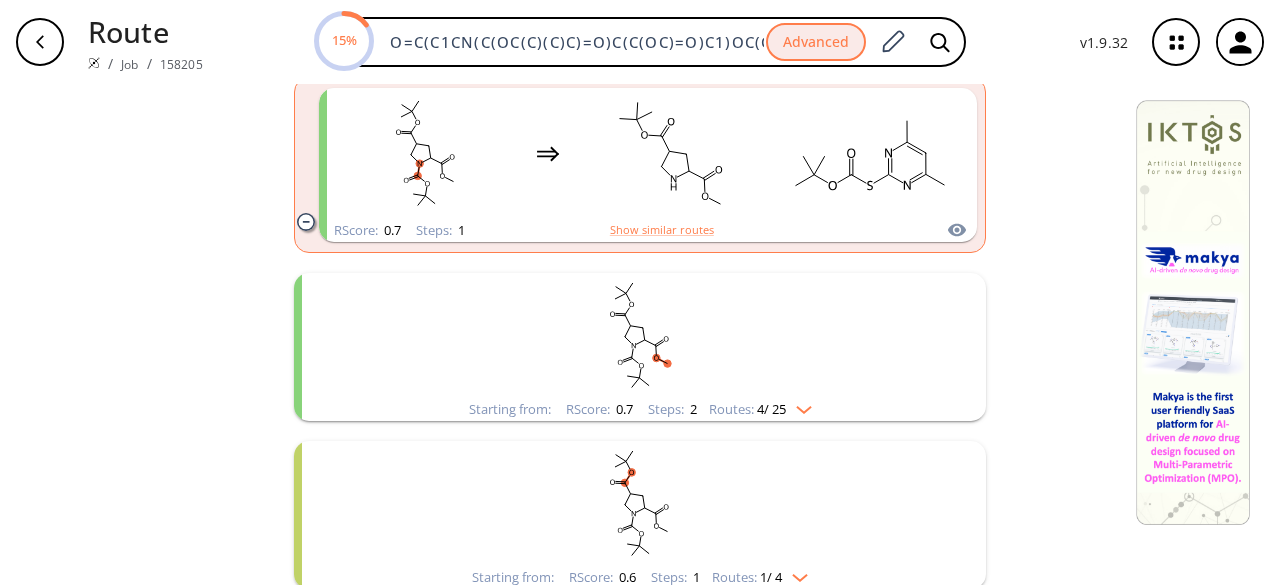 scroll, scrollTop: 800, scrollLeft: 0, axis: vertical 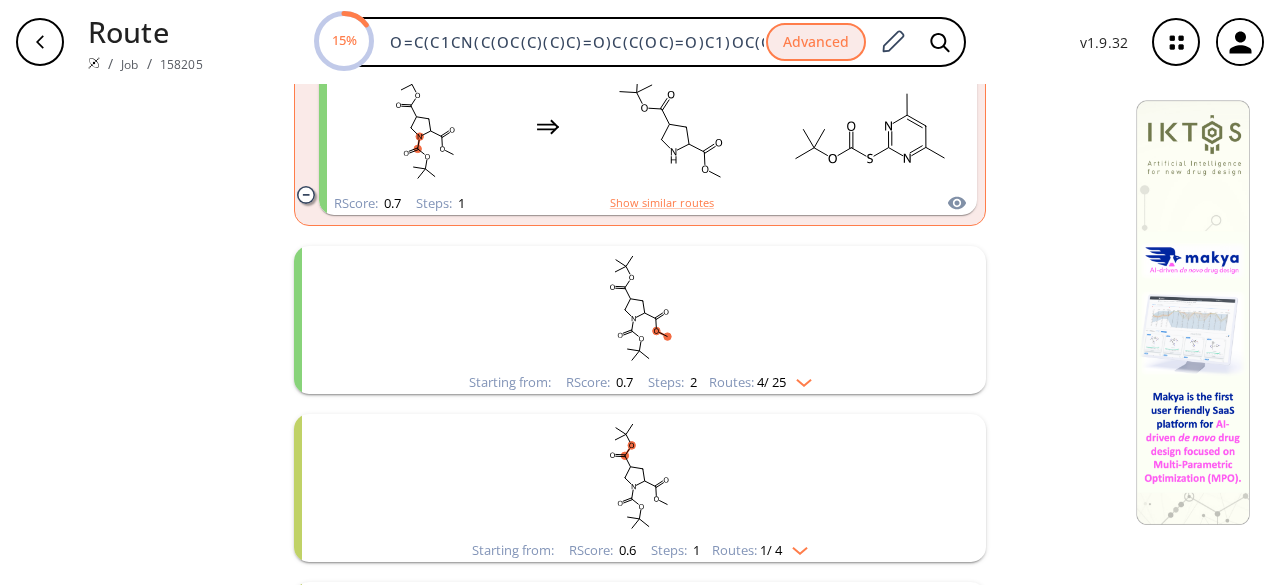 click at bounding box center [640, 308] 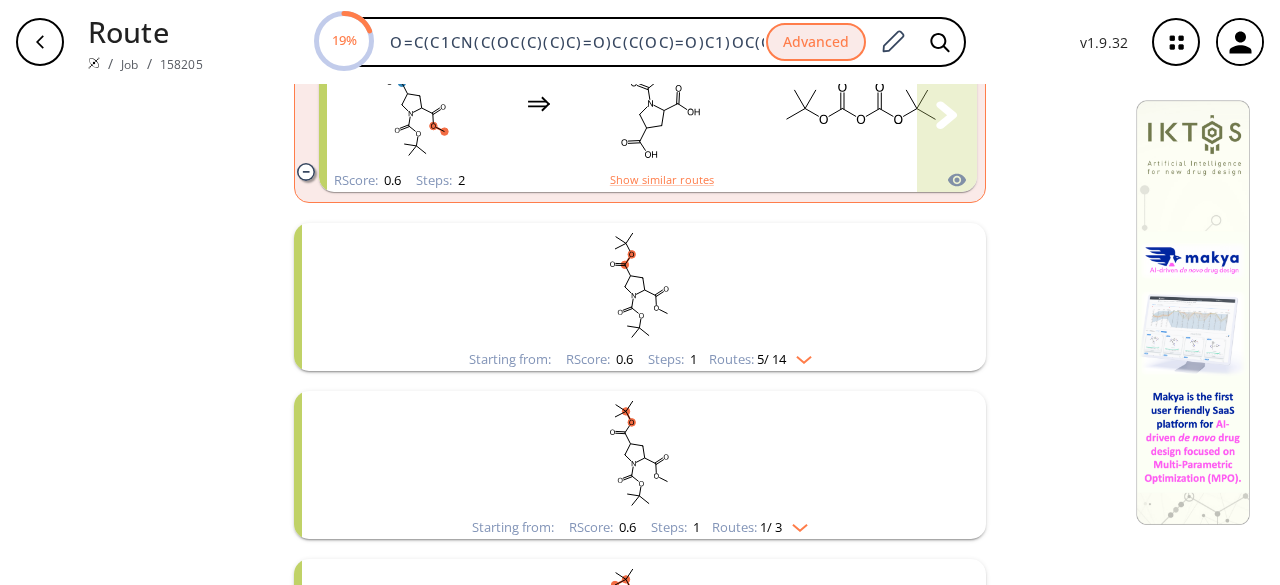 scroll, scrollTop: 1700, scrollLeft: 0, axis: vertical 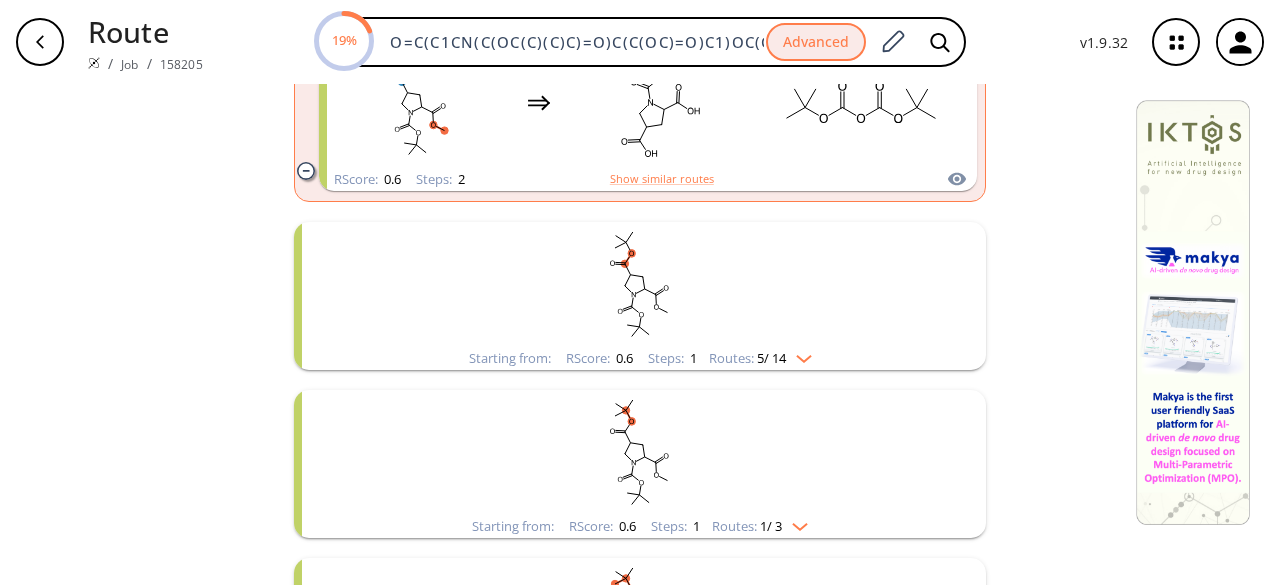 click at bounding box center [640, 284] 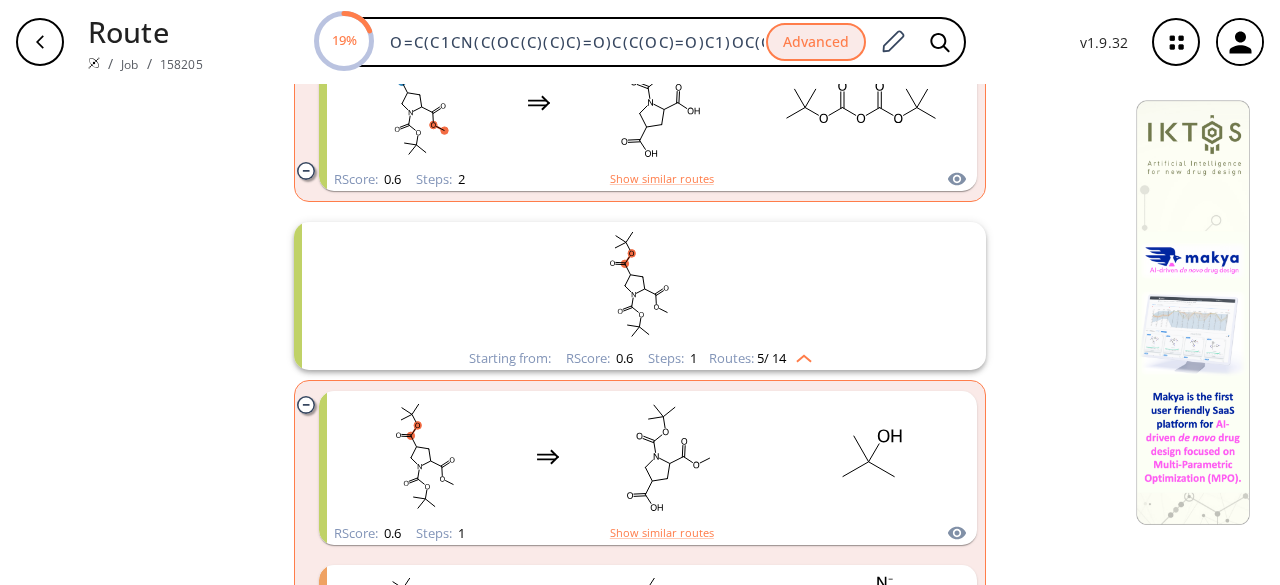 scroll, scrollTop: 1800, scrollLeft: 0, axis: vertical 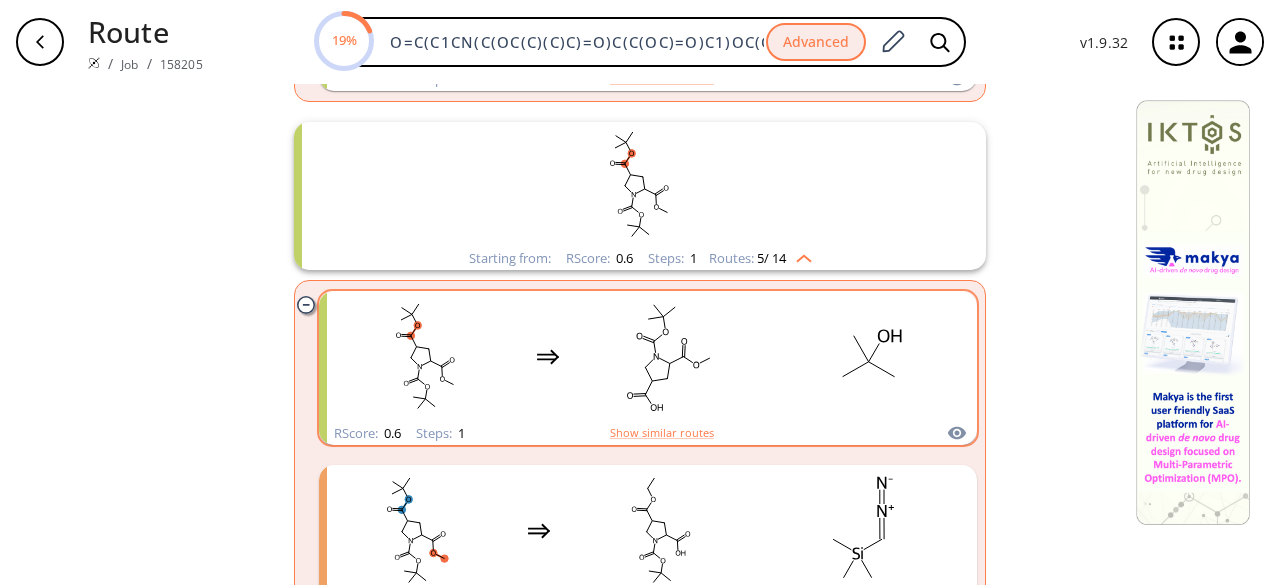 click at bounding box center (670, 356) 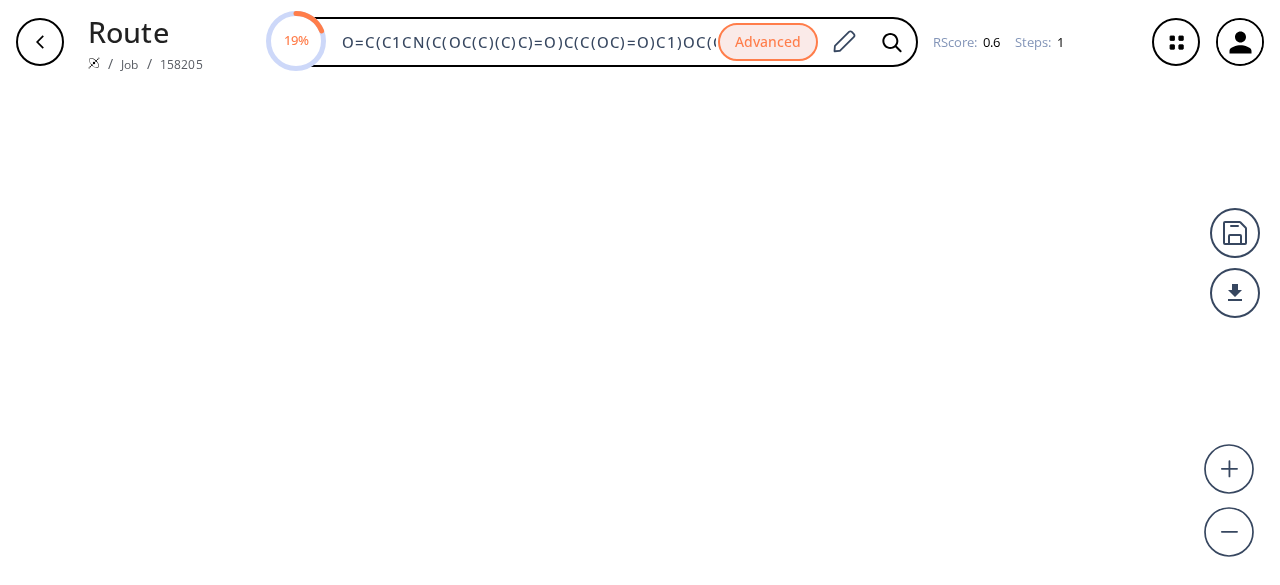 scroll, scrollTop: 0, scrollLeft: 0, axis: both 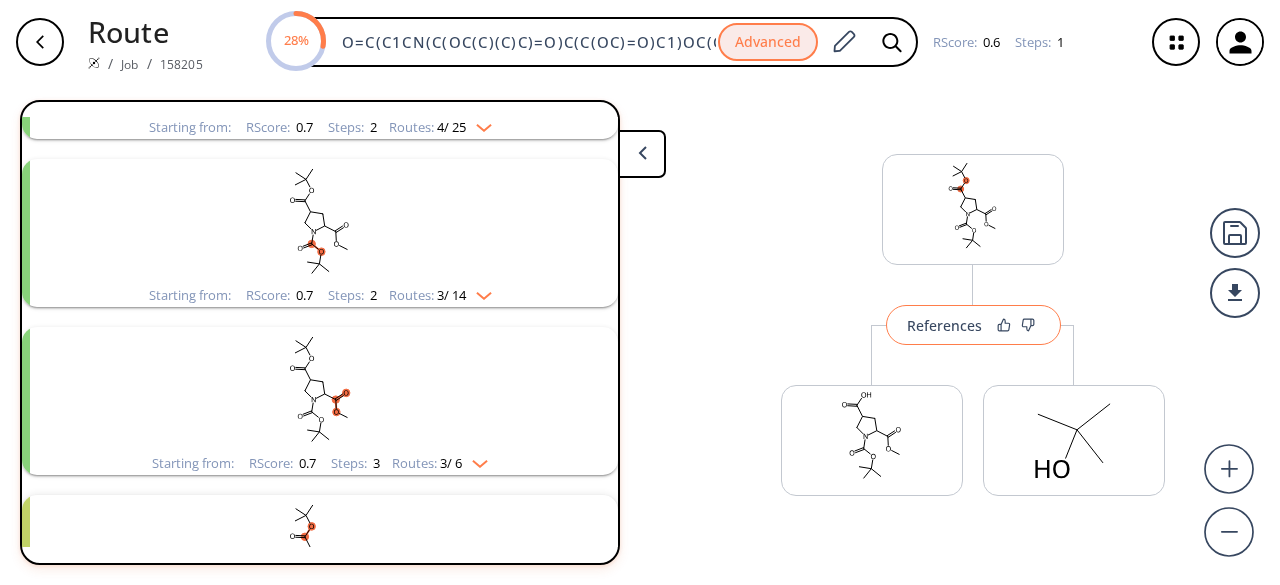 click on "References" at bounding box center [944, 325] 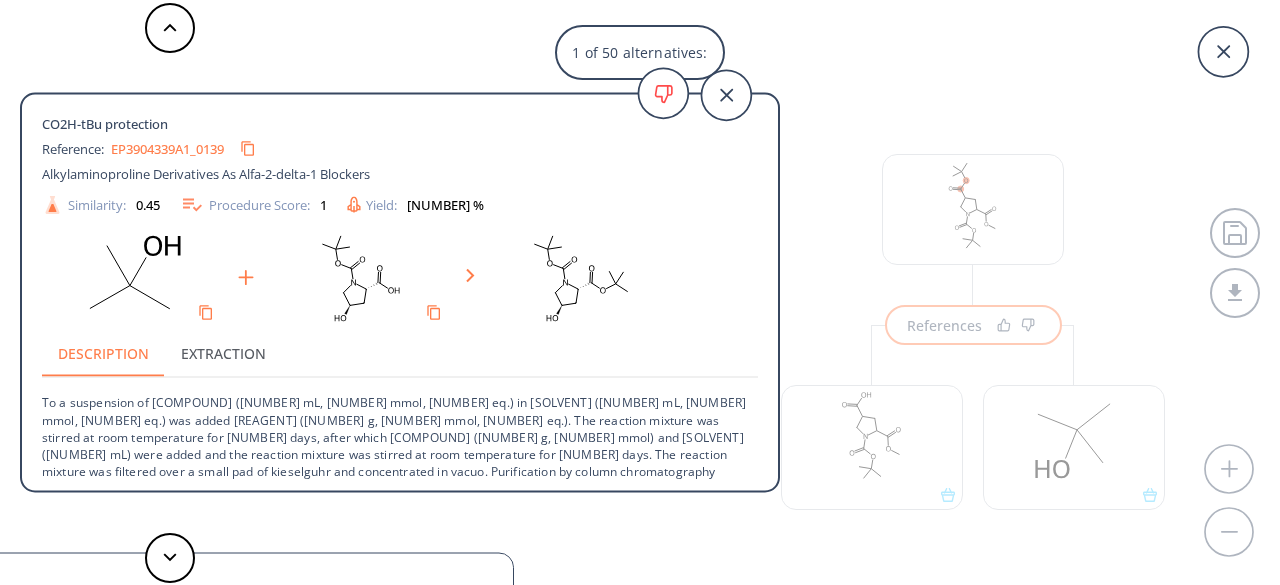 scroll, scrollTop: 20, scrollLeft: 0, axis: vertical 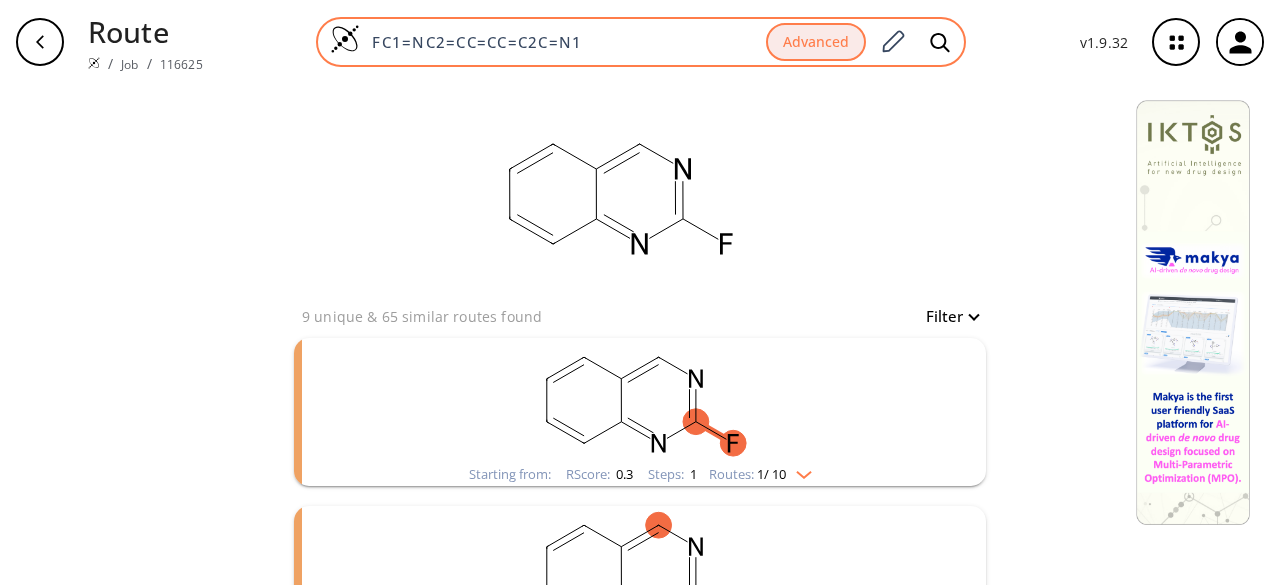 drag, startPoint x: 663, startPoint y: 41, endPoint x: 345, endPoint y: 35, distance: 318.0566 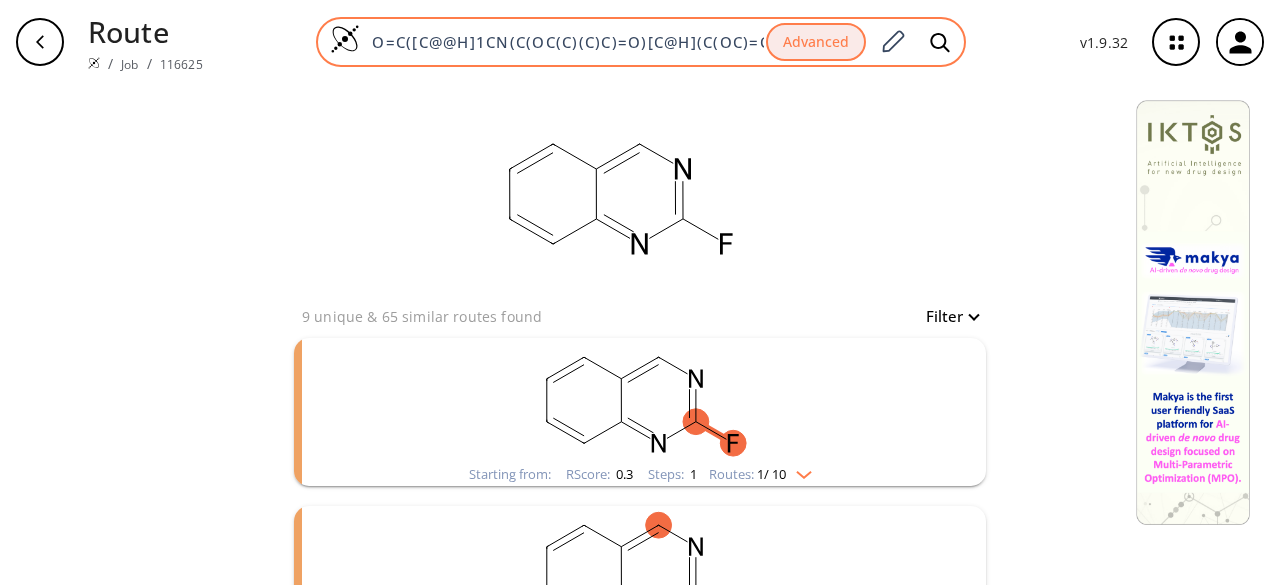 scroll, scrollTop: 0, scrollLeft: 51, axis: horizontal 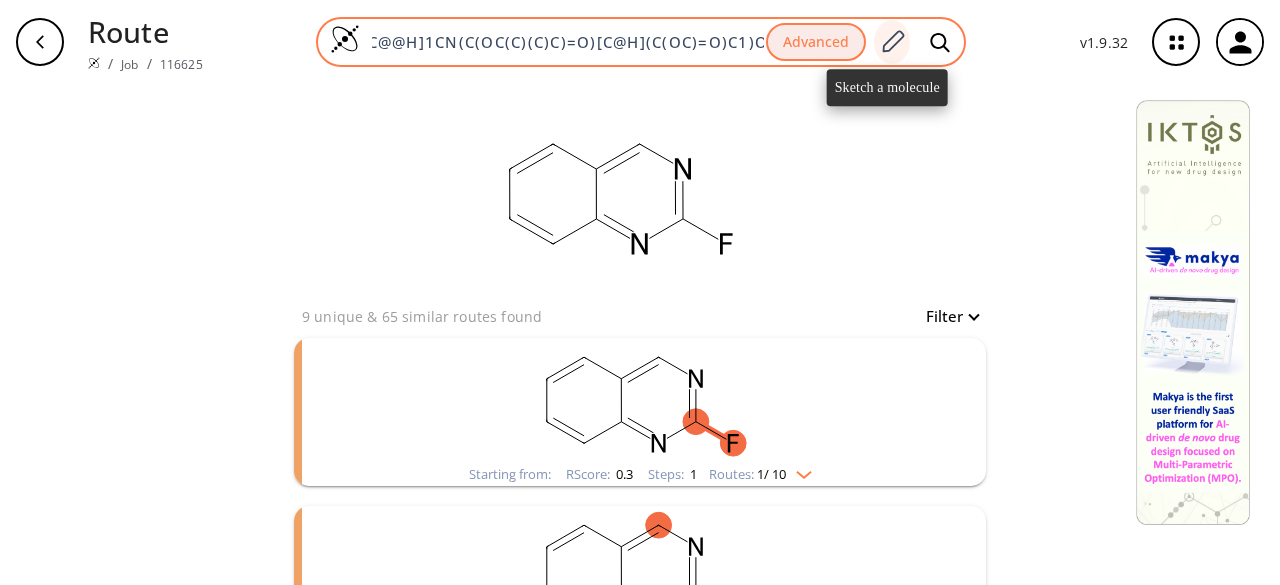type on "O=C([C@@H]1CN(C(OC(C)(C)C)=O)[C@H](C(OC)=O)C1)O" 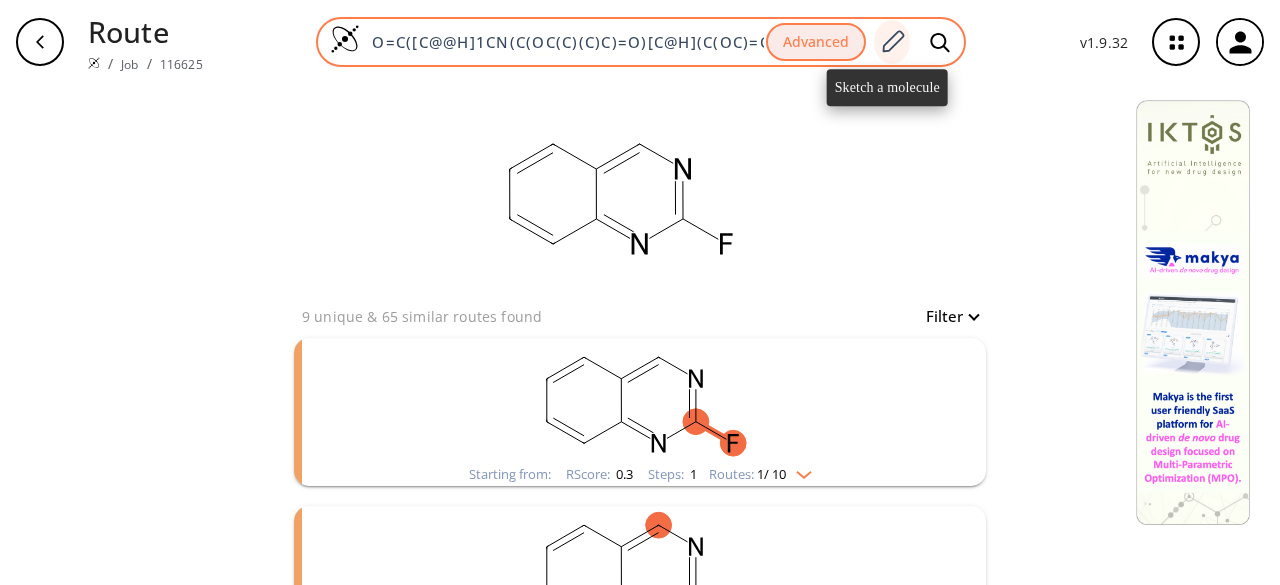 click at bounding box center [892, 42] 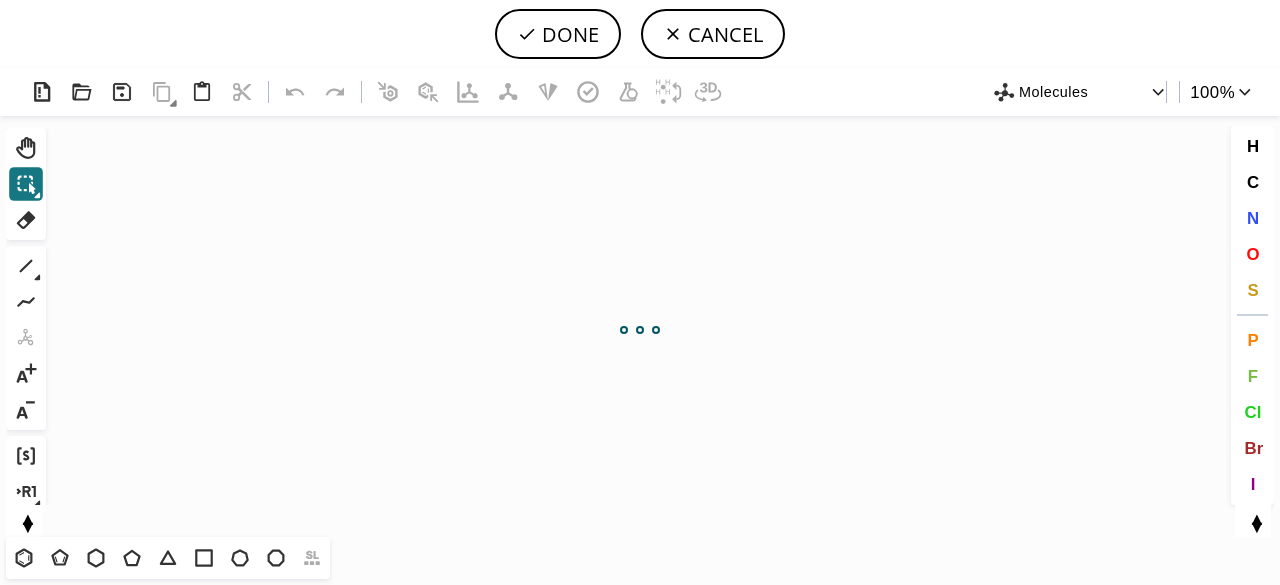 scroll, scrollTop: 0, scrollLeft: 0, axis: both 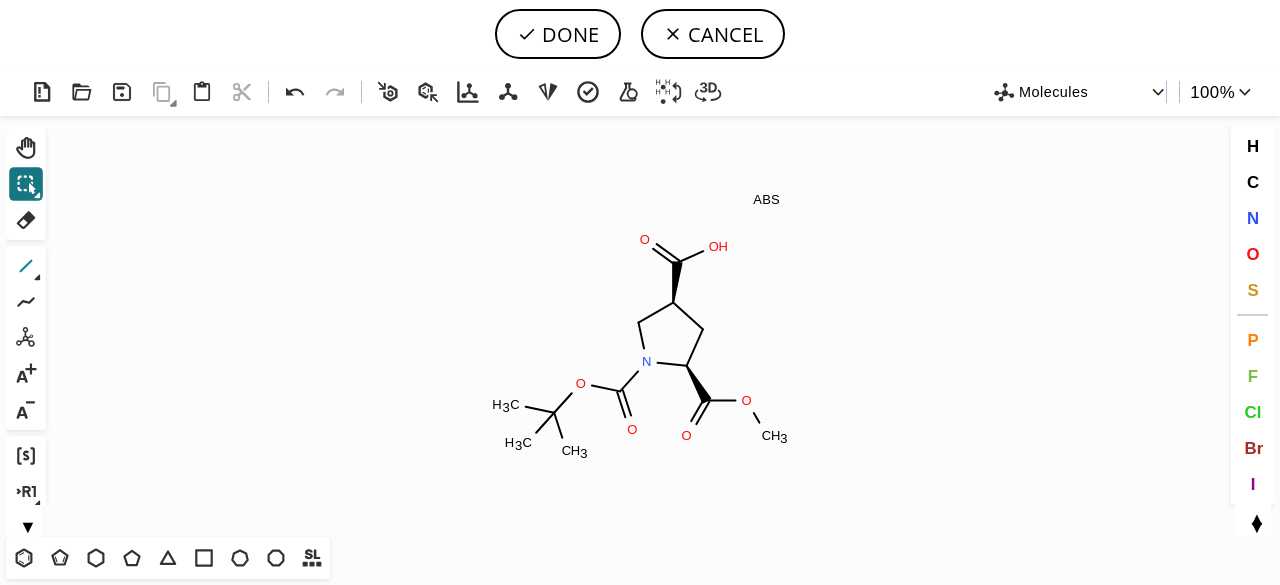 click at bounding box center (26, 266) 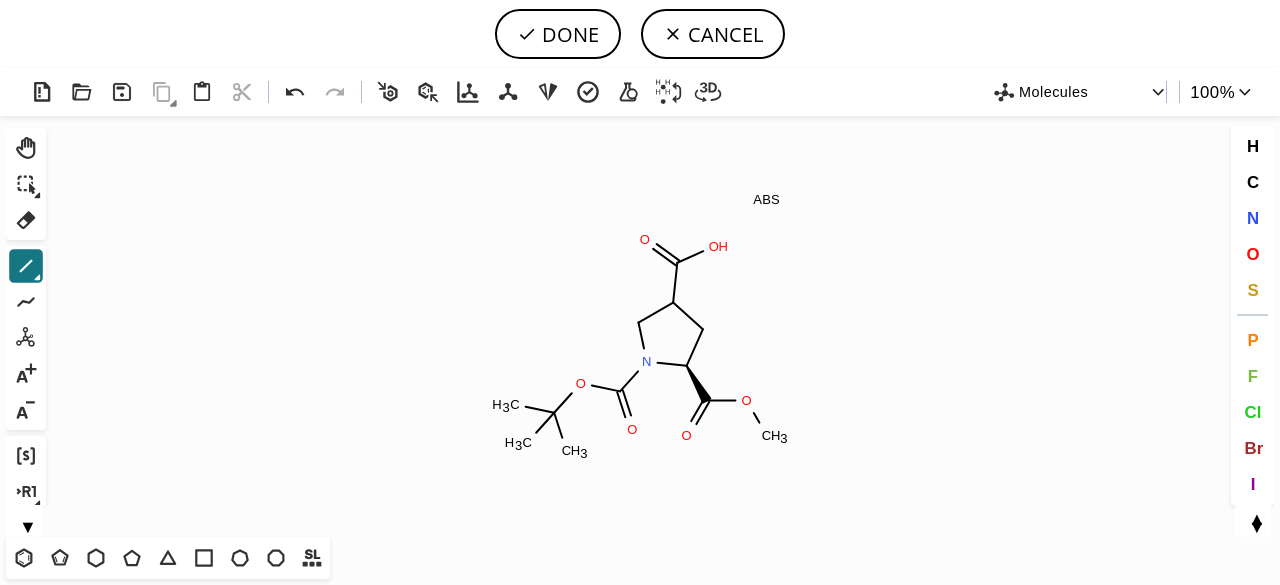click on "DONE" at bounding box center [558, 34] 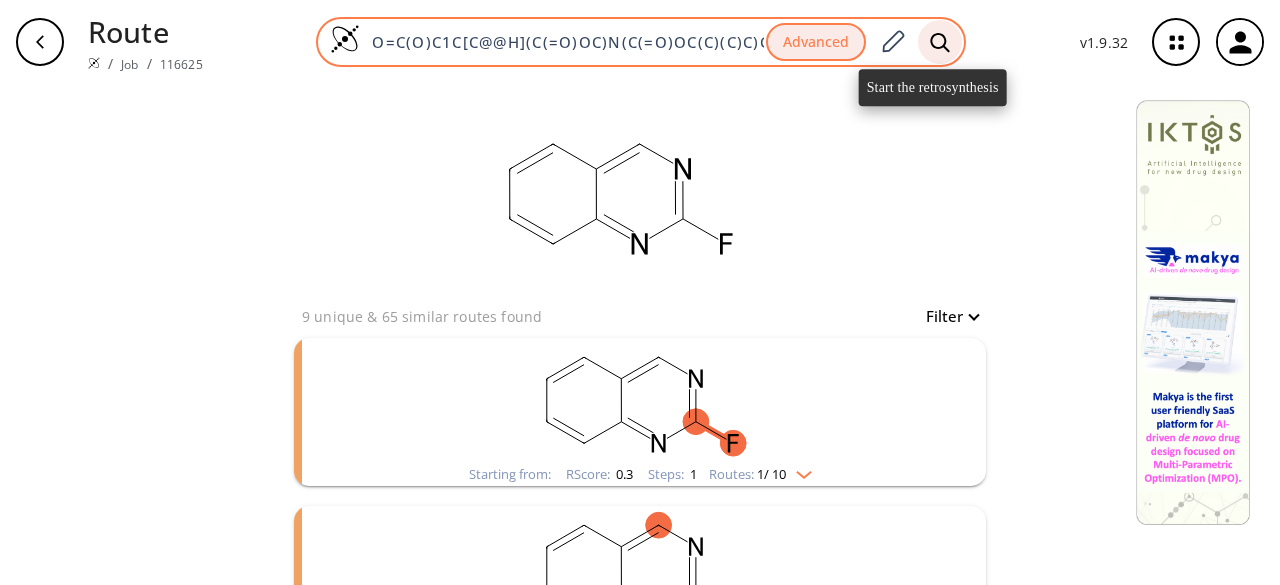click at bounding box center (940, 42) 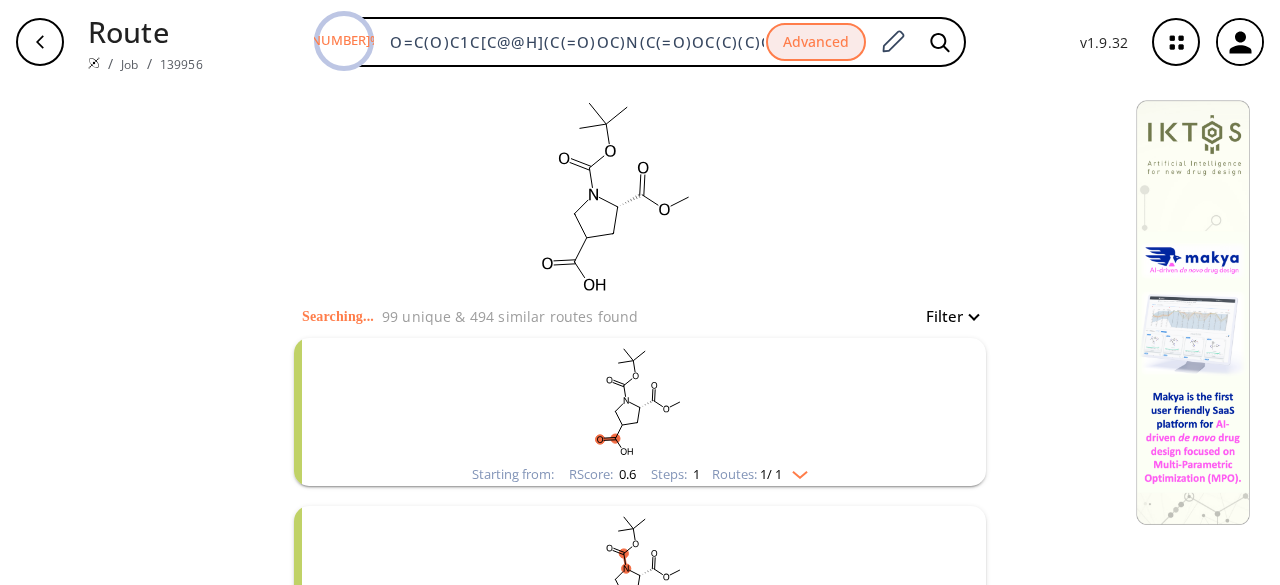 scroll, scrollTop: 100, scrollLeft: 0, axis: vertical 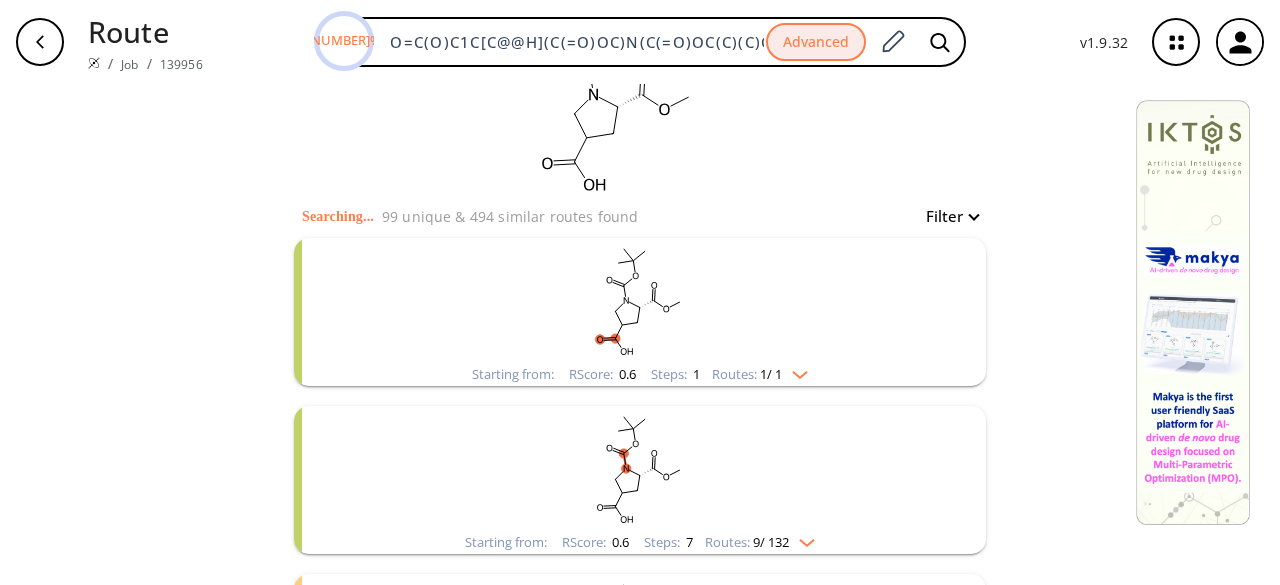 click at bounding box center (640, 300) 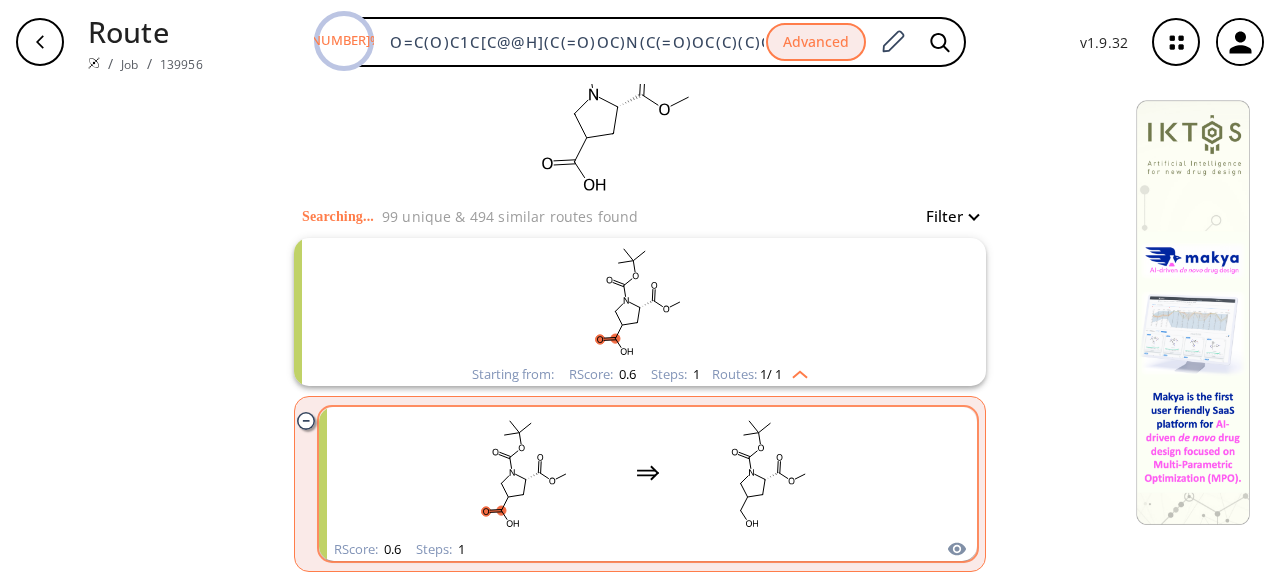 click at bounding box center (770, 472) 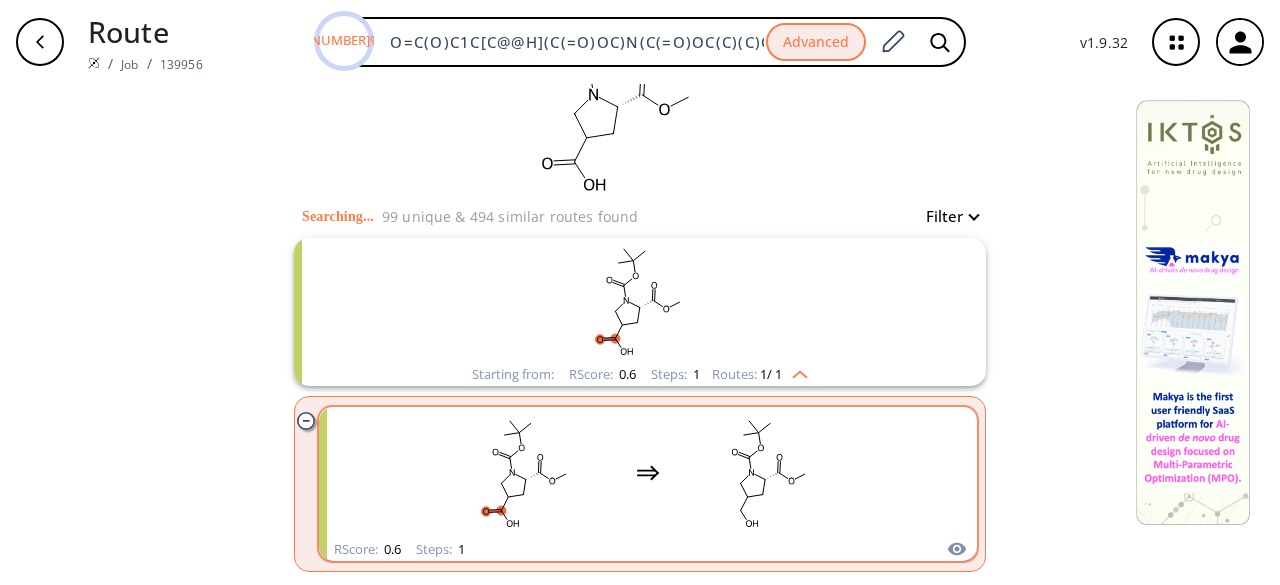 scroll, scrollTop: 0, scrollLeft: 0, axis: both 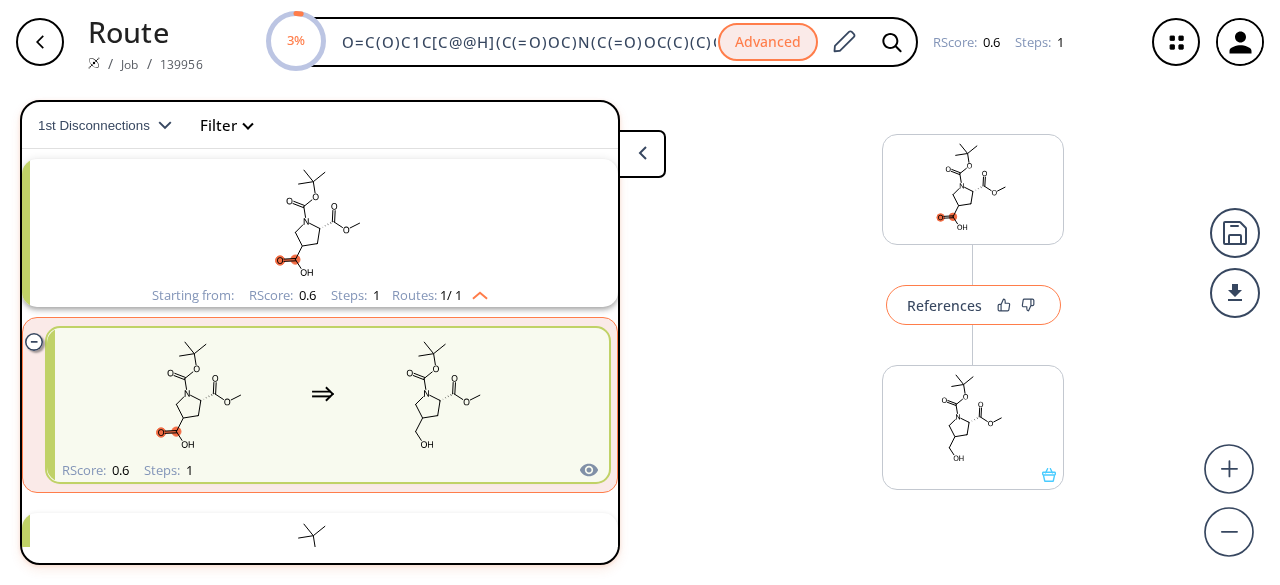 click on "References" at bounding box center [944, 305] 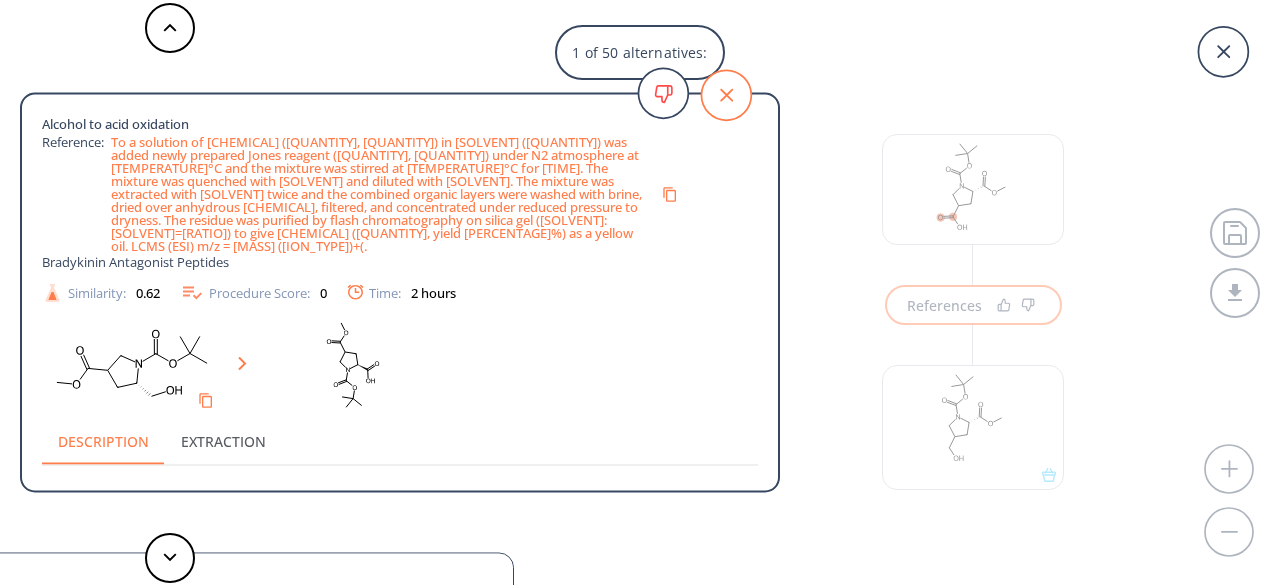 click at bounding box center (726, 95) 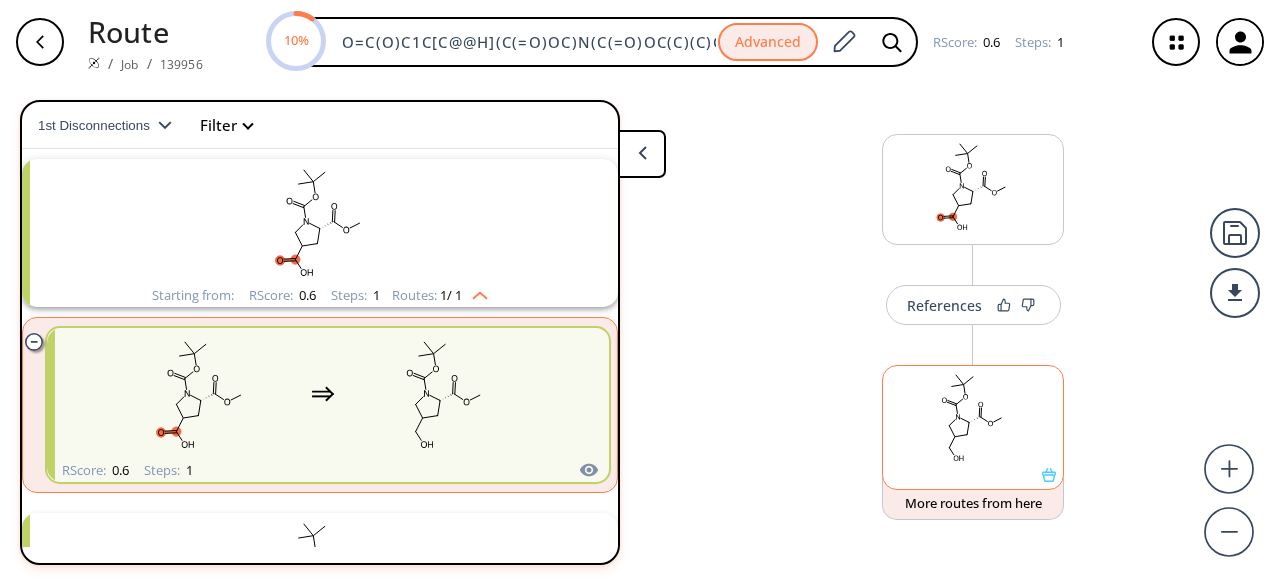 click at bounding box center (959, 459) 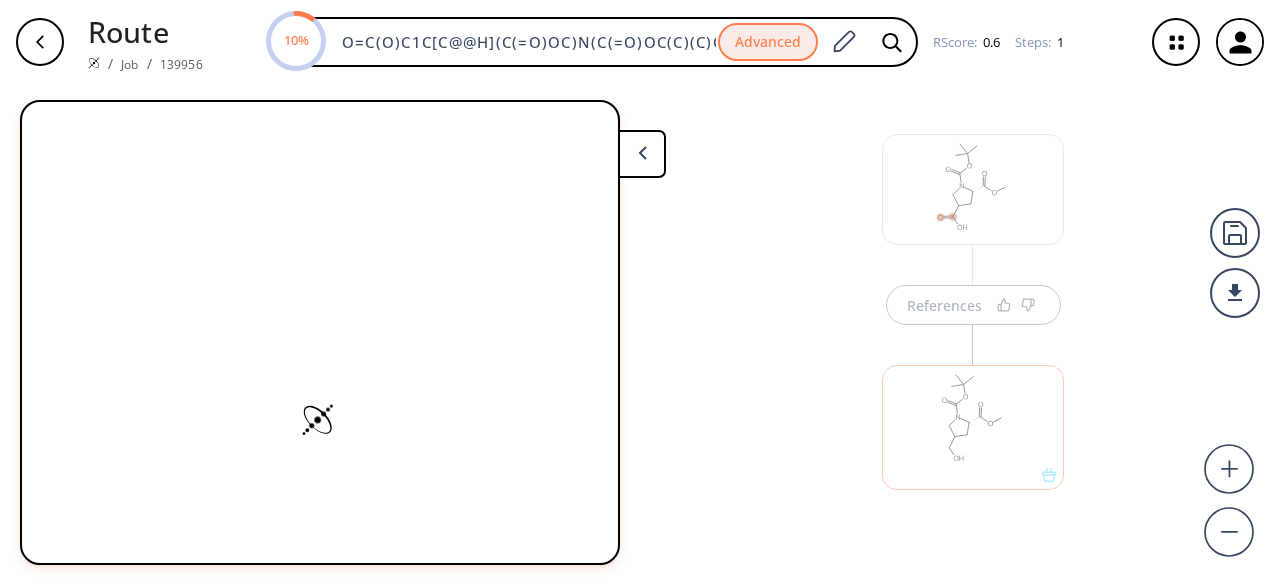 scroll, scrollTop: 0, scrollLeft: 0, axis: both 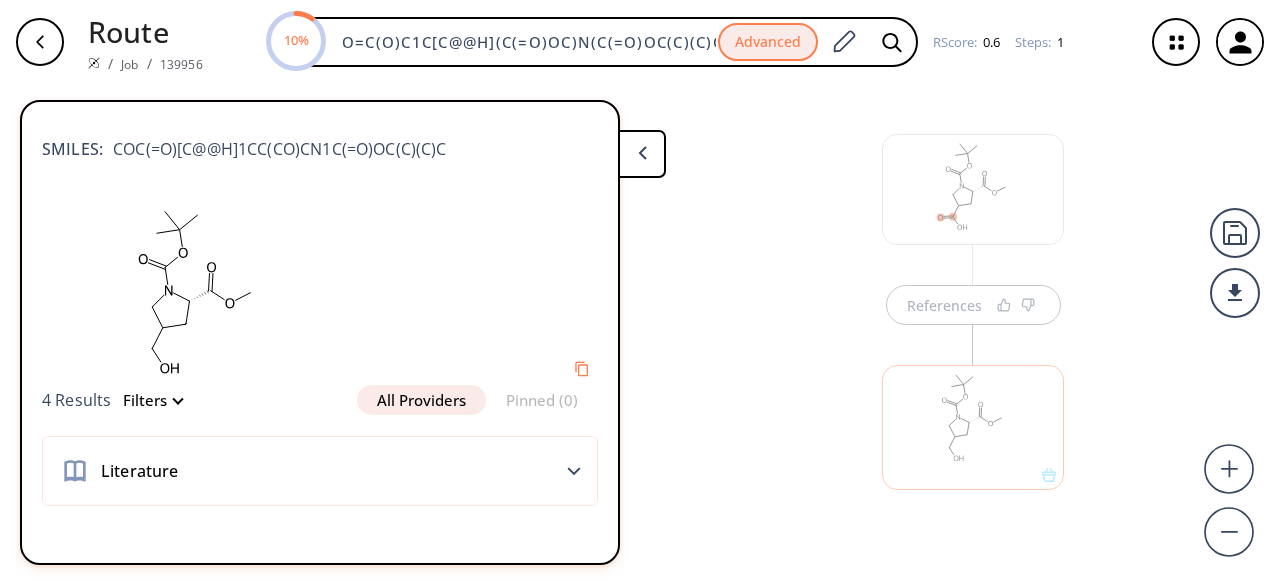 click at bounding box center [973, 427] 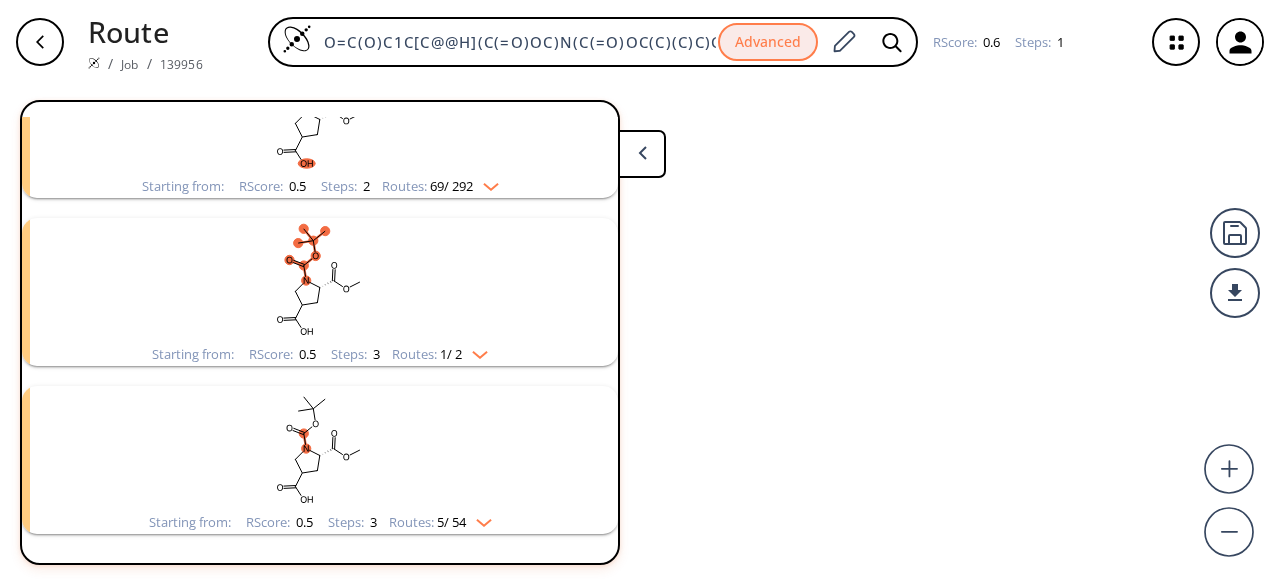 scroll, scrollTop: 0, scrollLeft: 0, axis: both 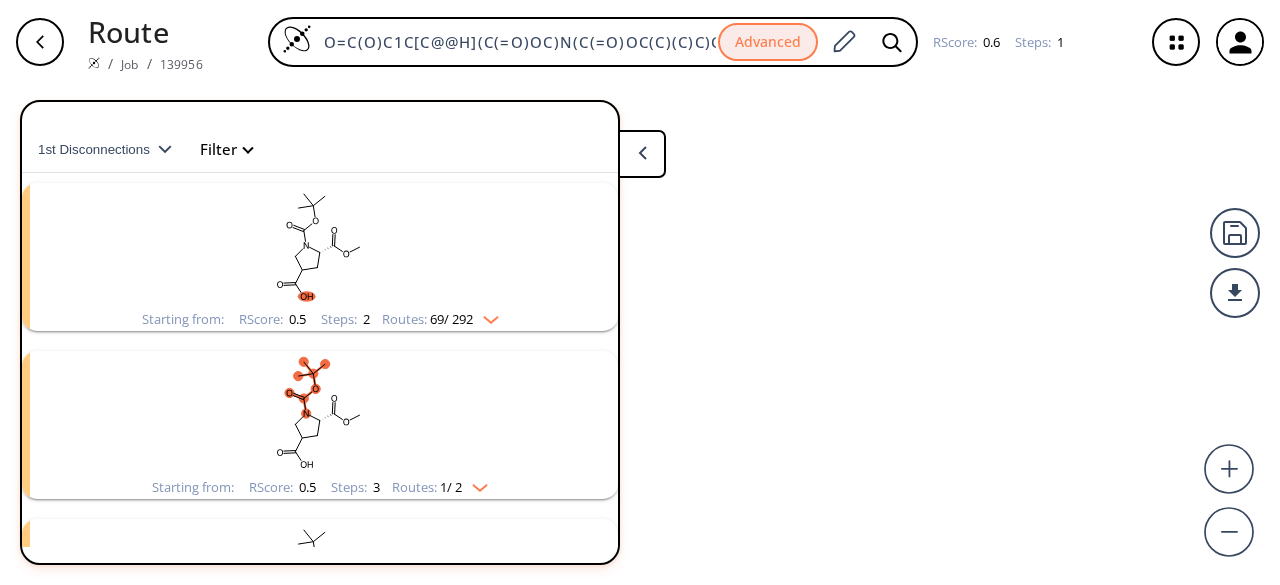 click at bounding box center (320, 245) 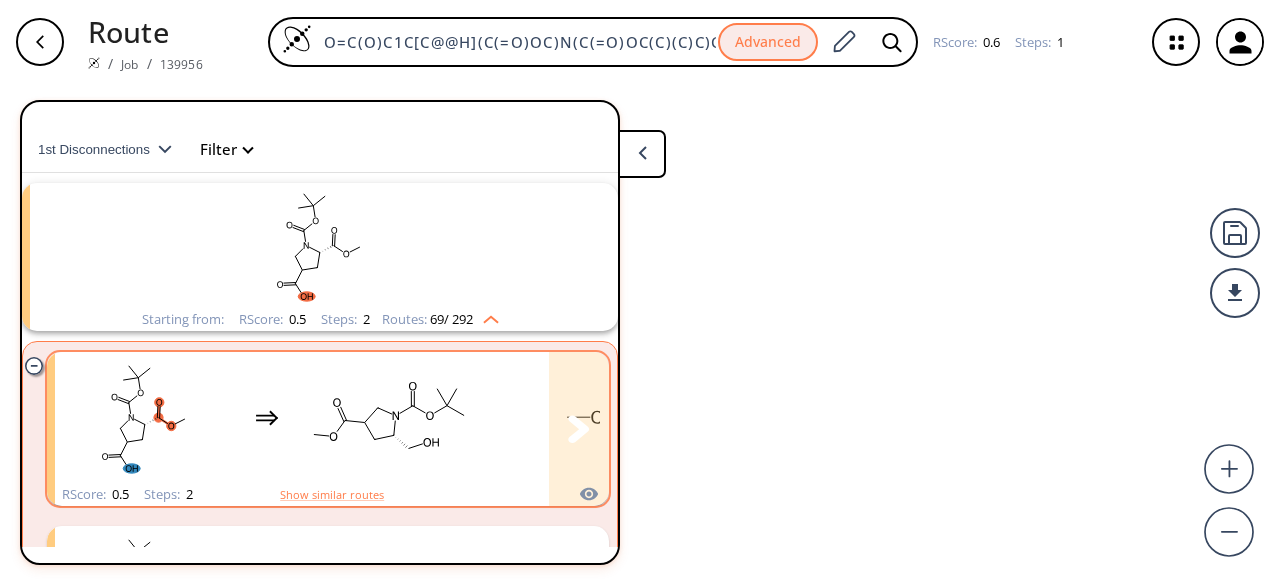 click at bounding box center (367, 417) 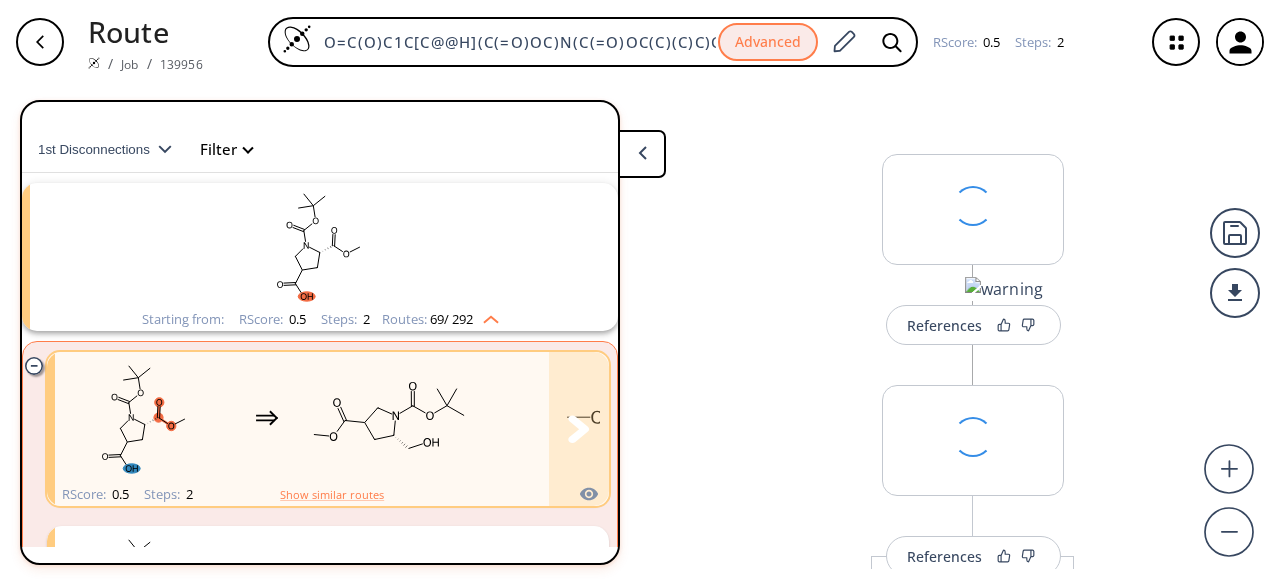 click at bounding box center [367, 417] 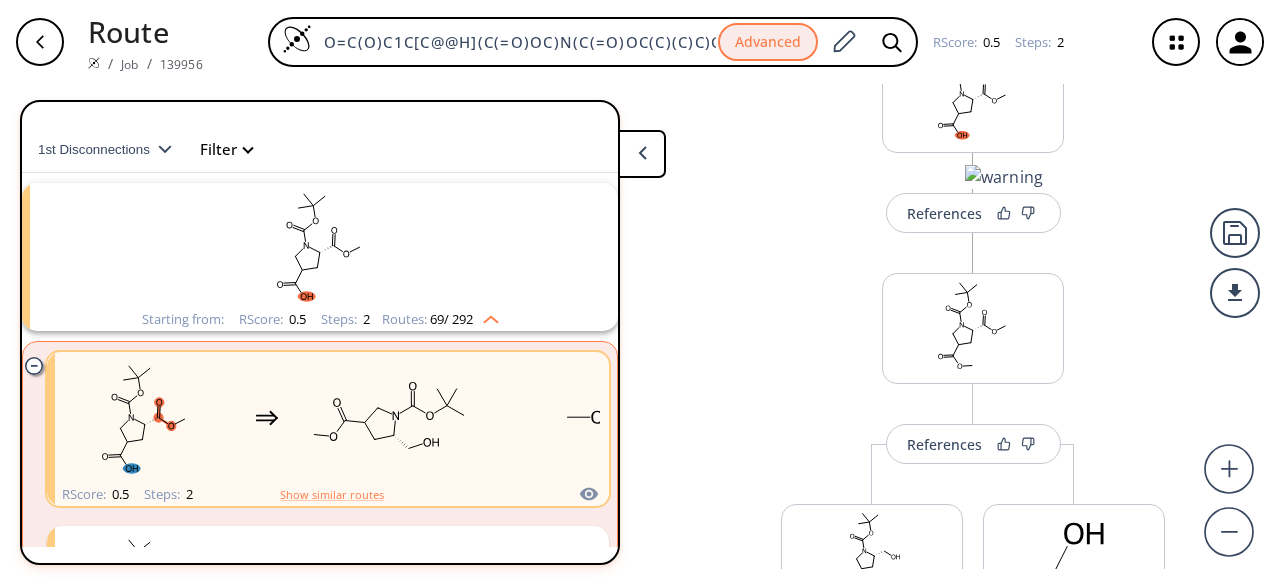 scroll, scrollTop: 200, scrollLeft: 0, axis: vertical 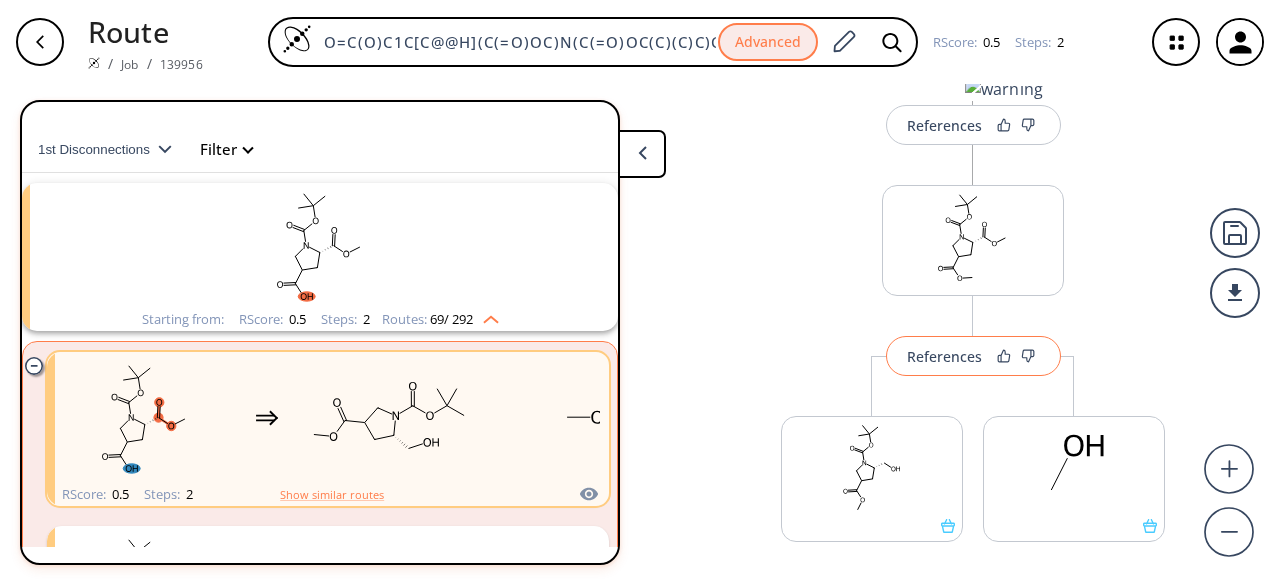 click on "References" at bounding box center (944, 356) 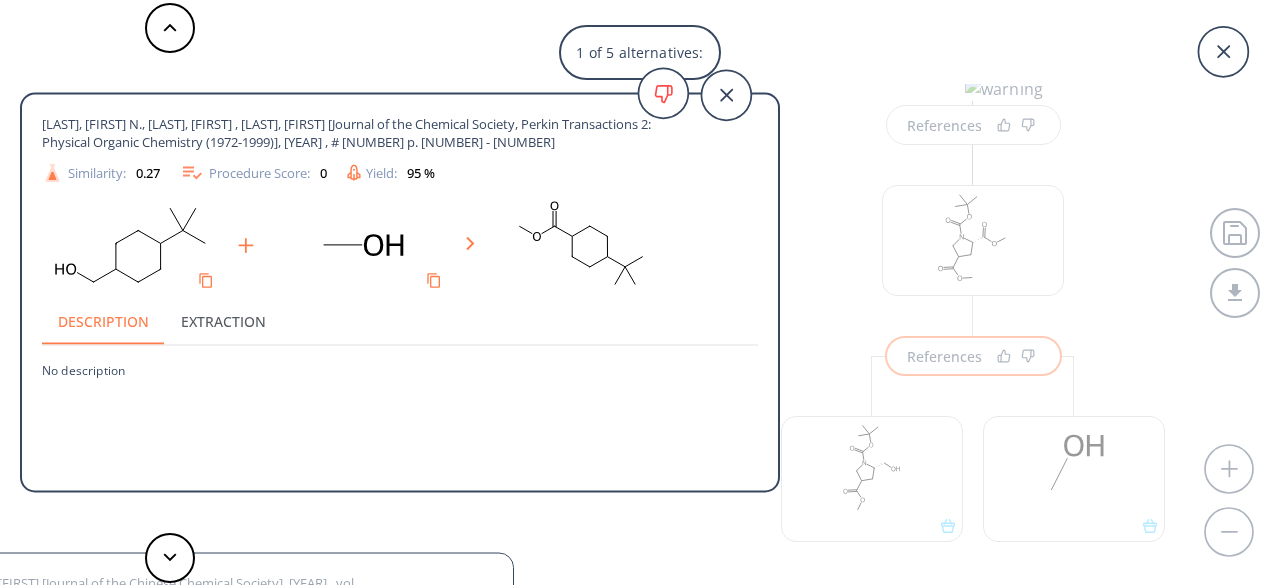 drag, startPoint x: 716, startPoint y: 85, endPoint x: 733, endPoint y: 115, distance: 34.48188 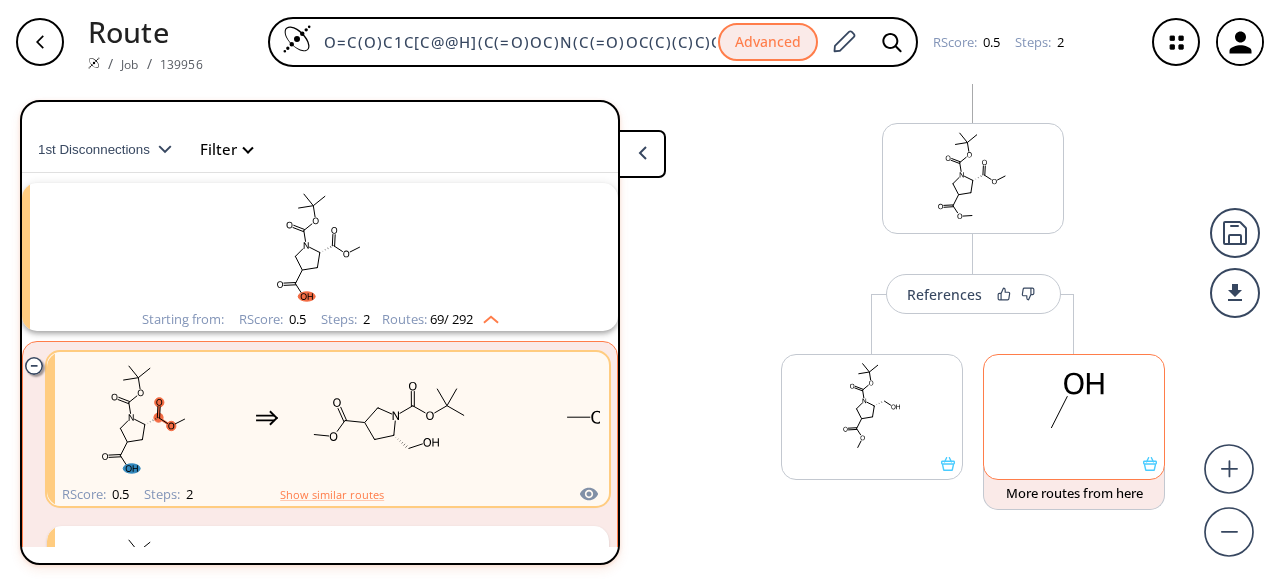 scroll, scrollTop: 290, scrollLeft: 0, axis: vertical 